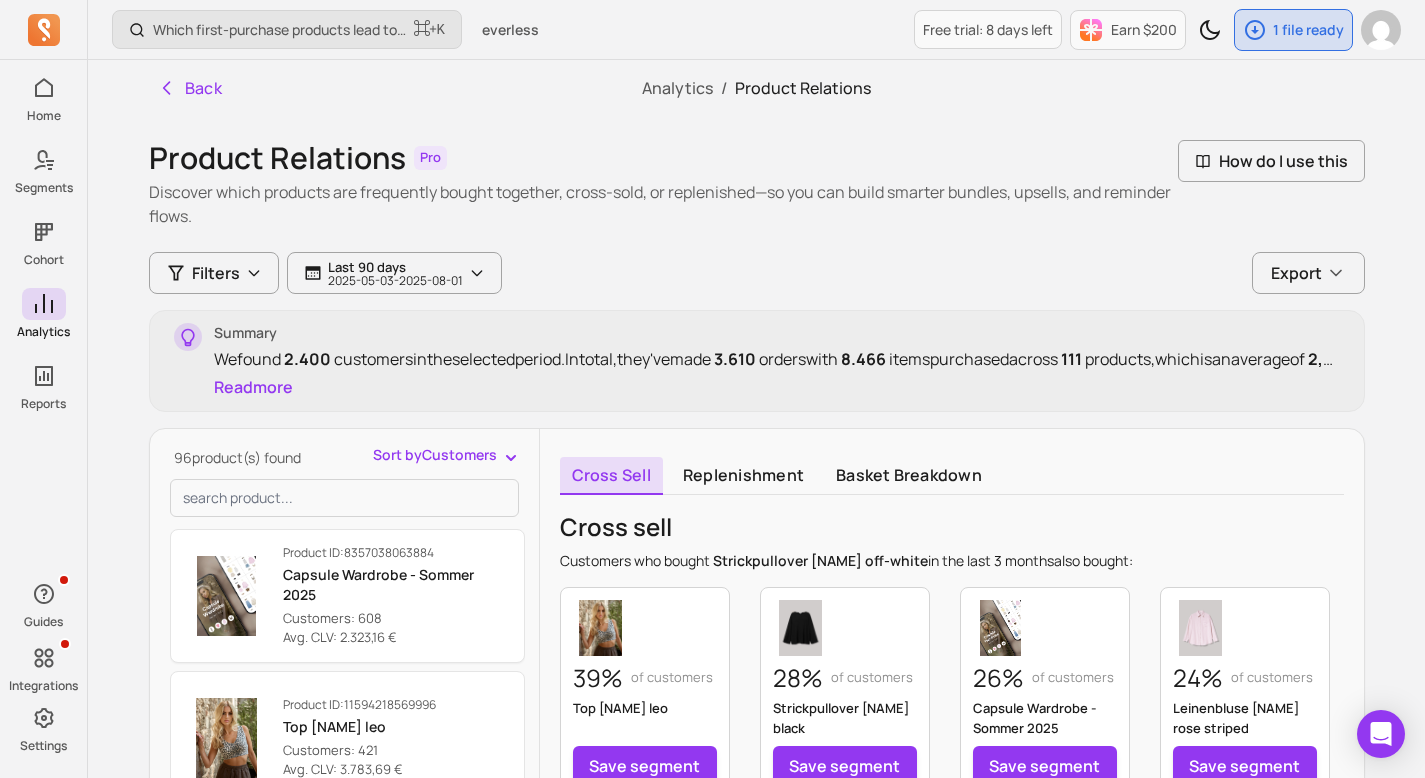 scroll, scrollTop: 341, scrollLeft: 0, axis: vertical 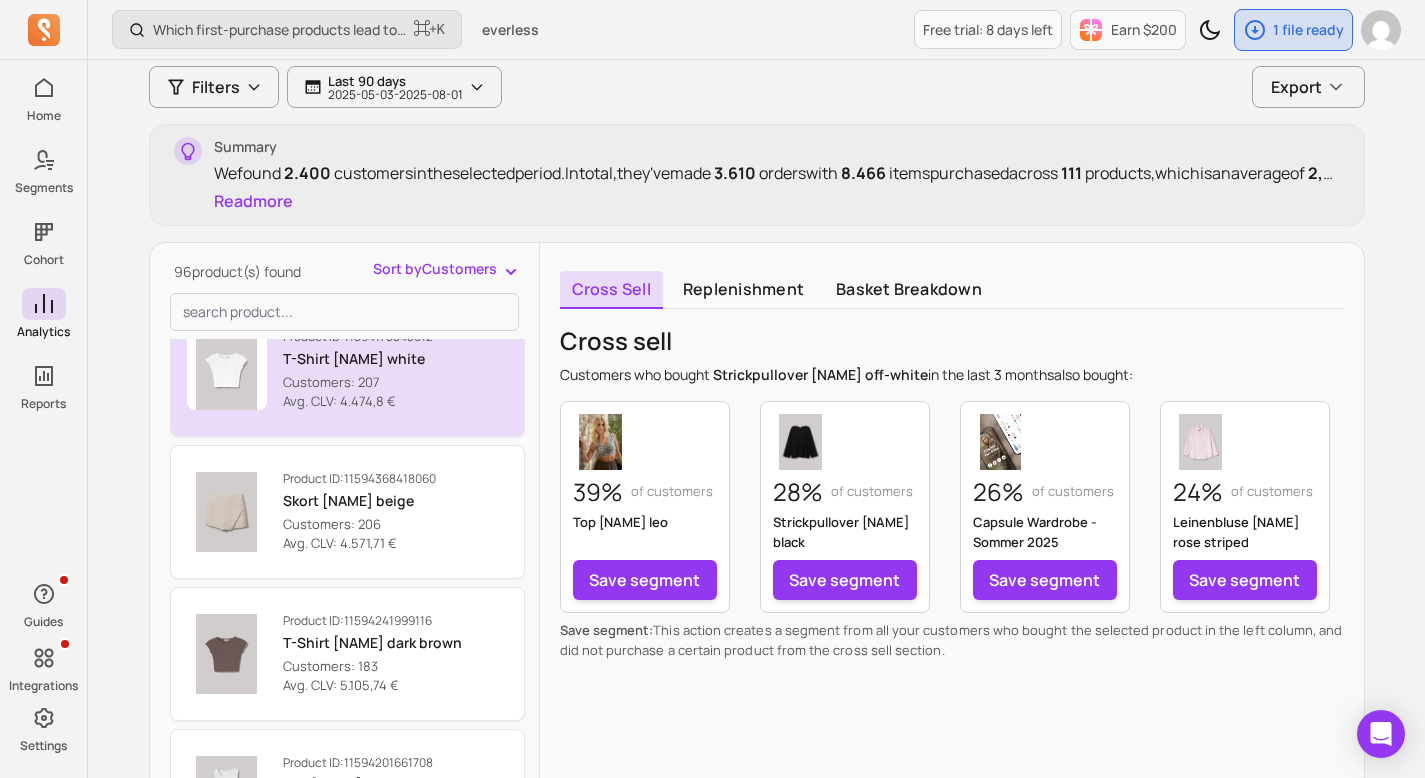 click on "T-Shirt [NAME] white" at bounding box center [358, 359] 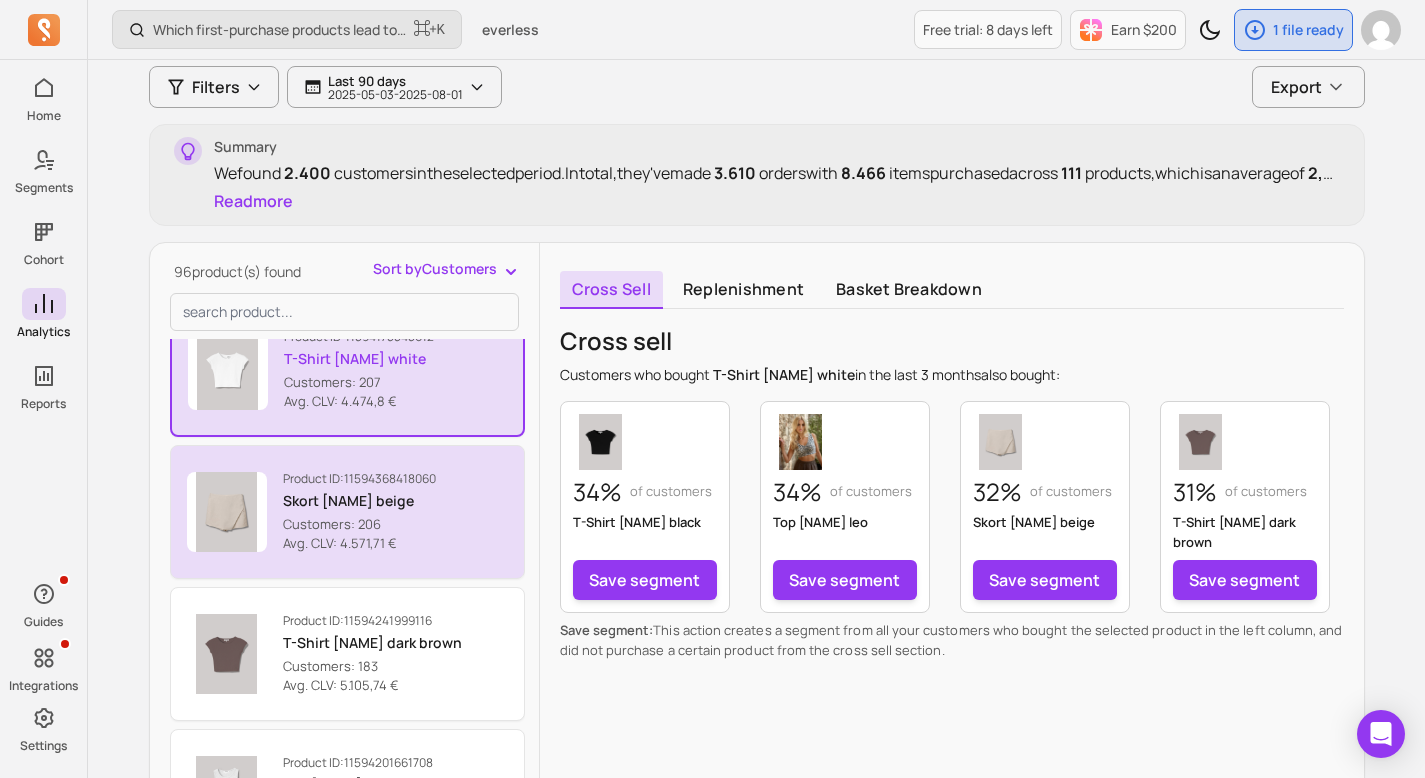 click on "Skort [NAME] beige" at bounding box center [359, 501] 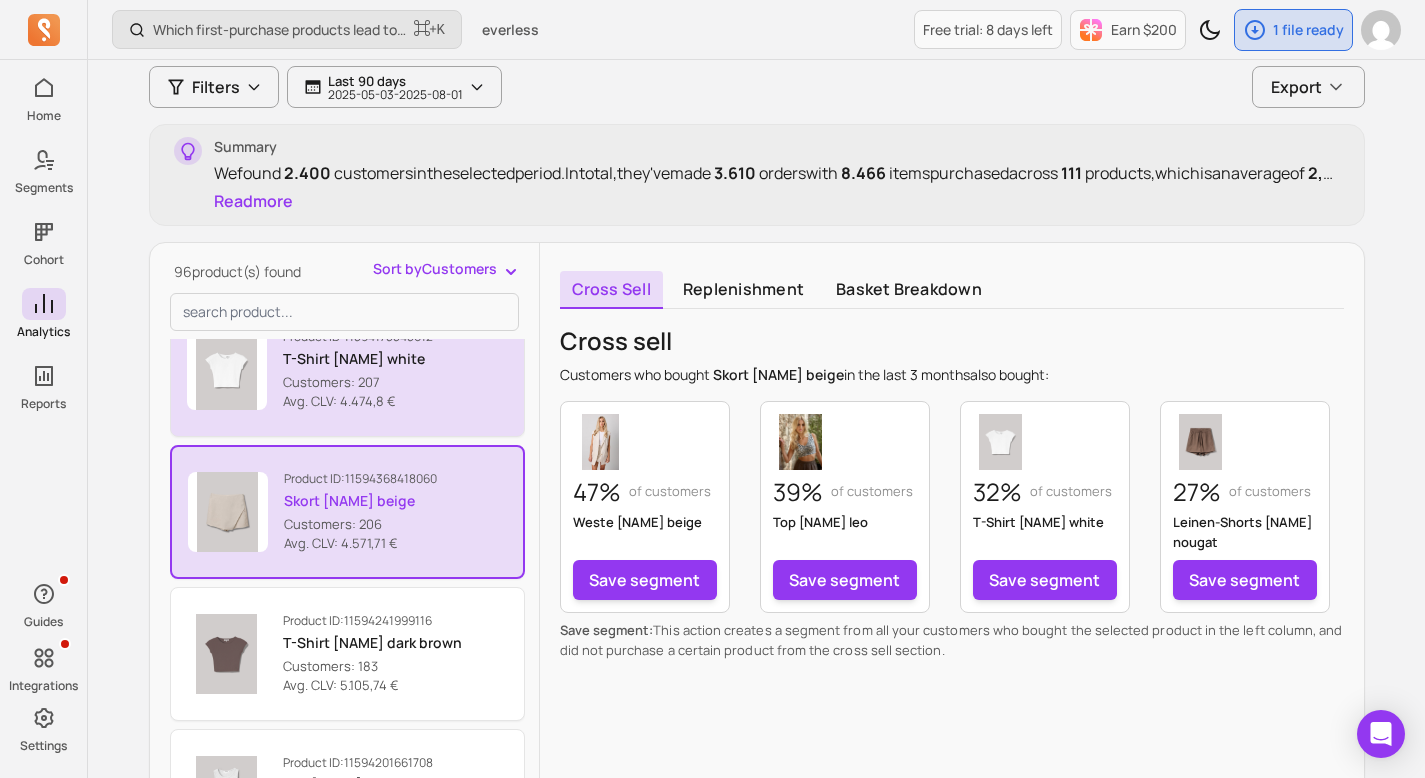 click on "T-Shirt [NAME] white" at bounding box center [358, 359] 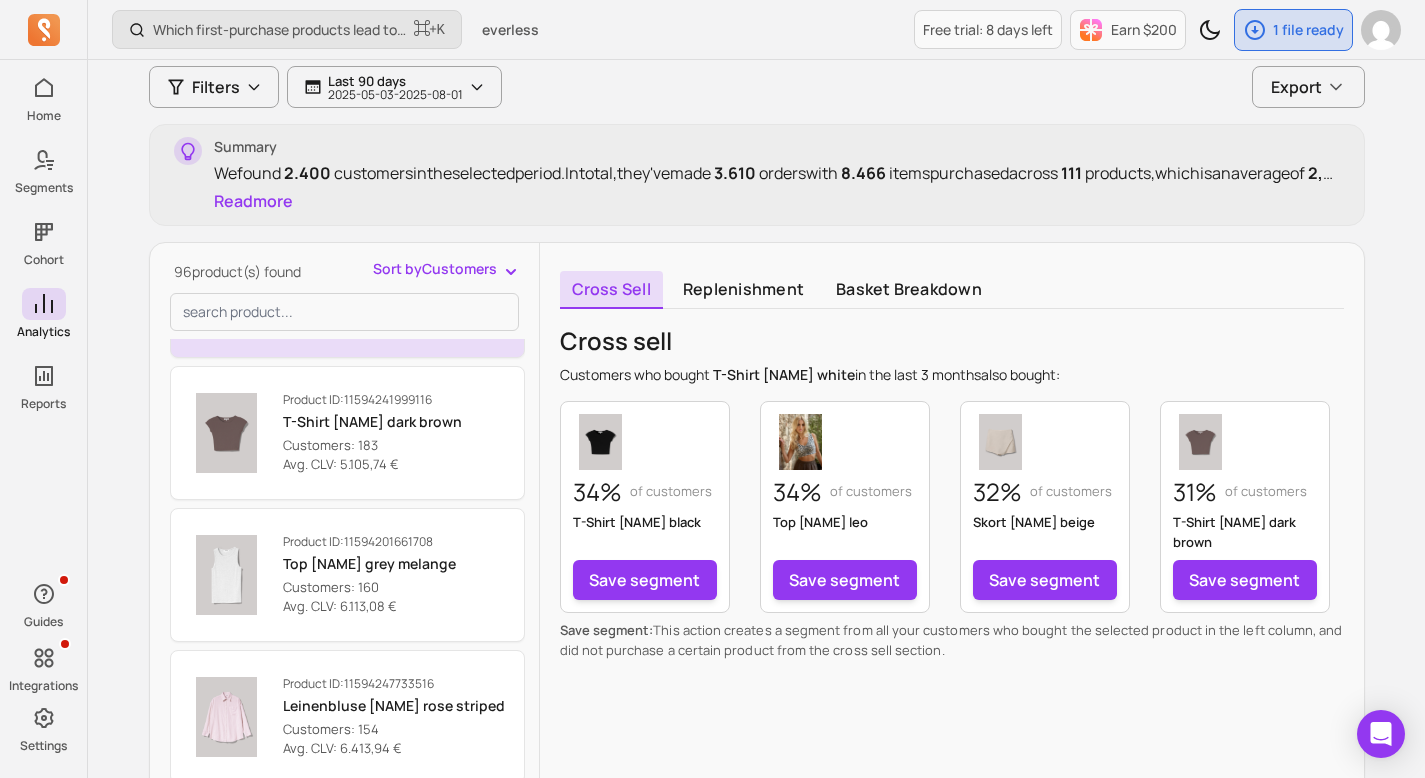 scroll, scrollTop: 1826, scrollLeft: 0, axis: vertical 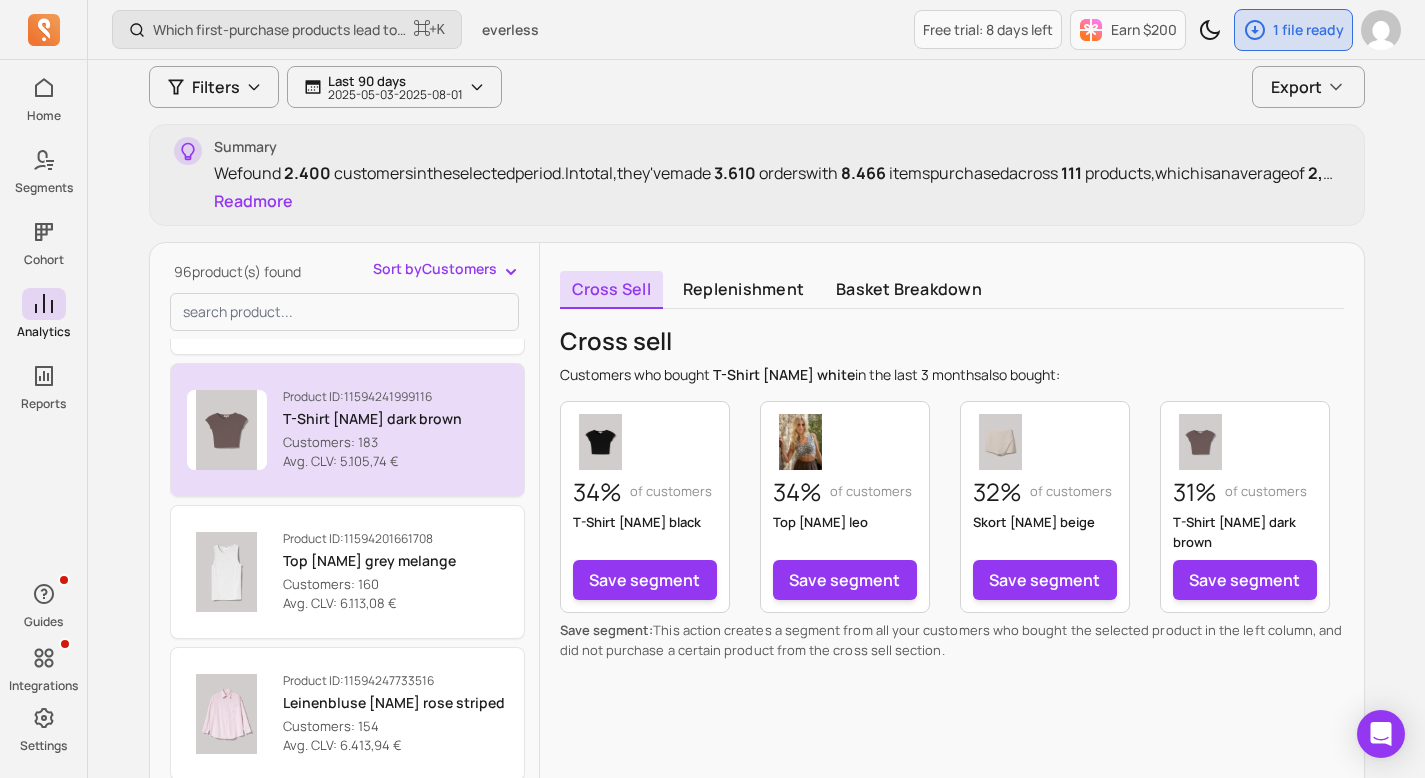 click on "T-Shirt [NAME] dark brown" at bounding box center [372, 419] 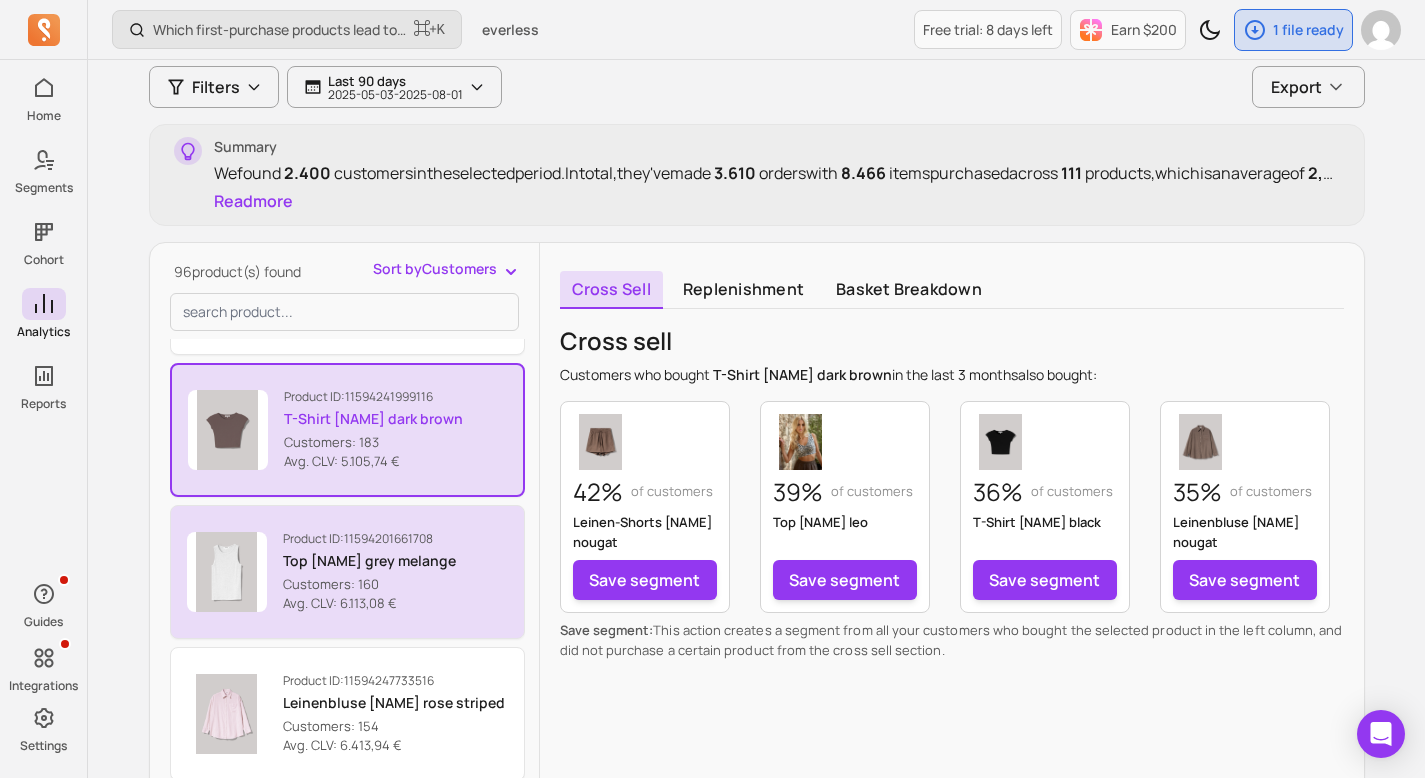 click on "Top [NAME] grey melange" at bounding box center (369, 561) 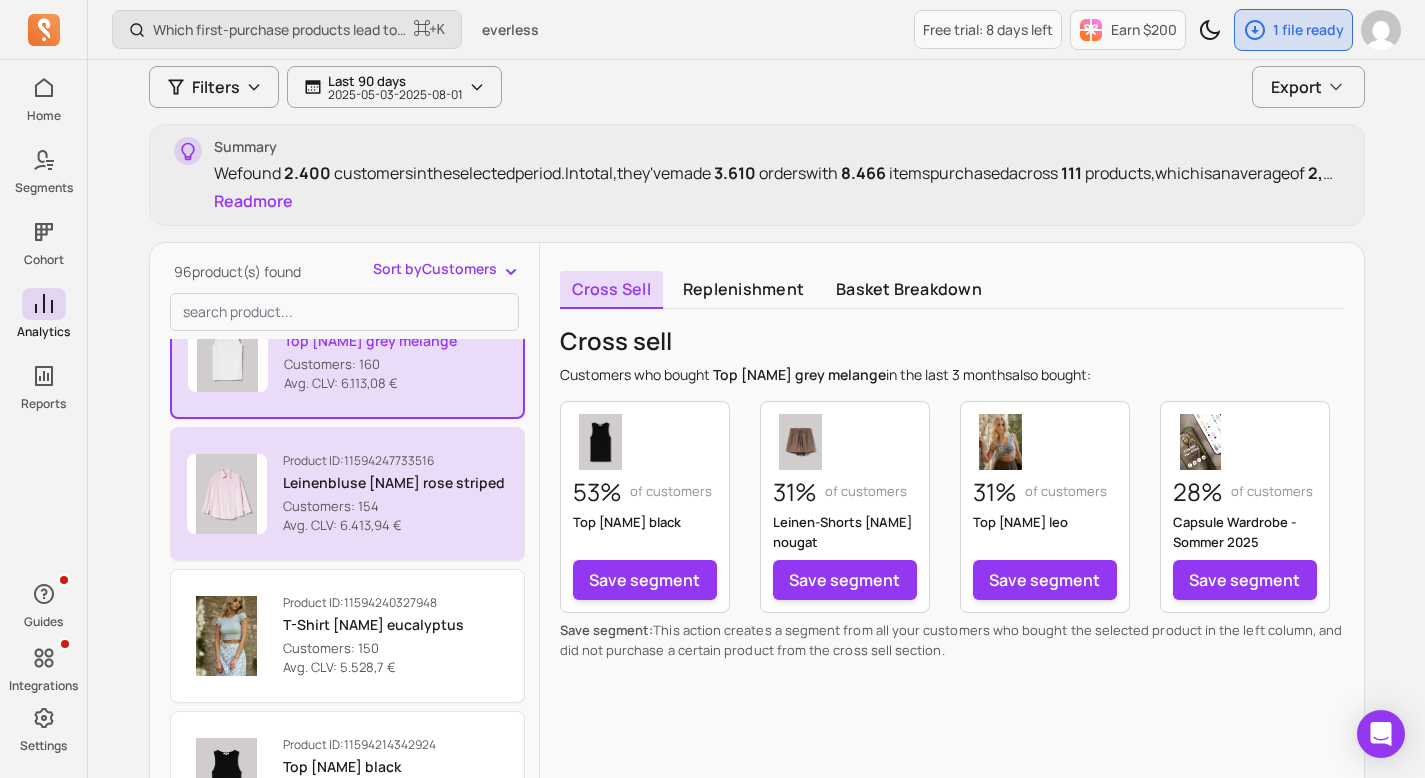 scroll, scrollTop: 2063, scrollLeft: 0, axis: vertical 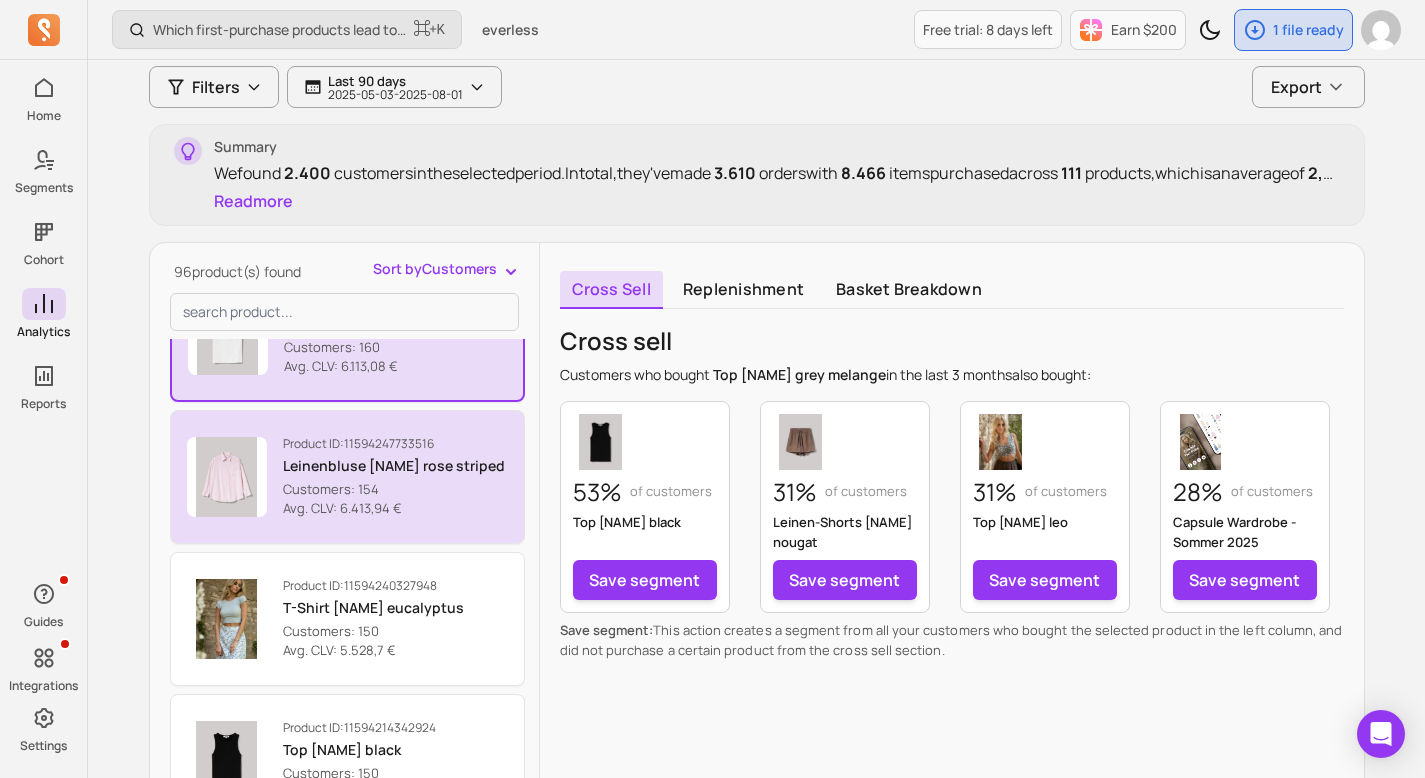 click on "Leinenbluse [NAME] rose striped" at bounding box center (394, 466) 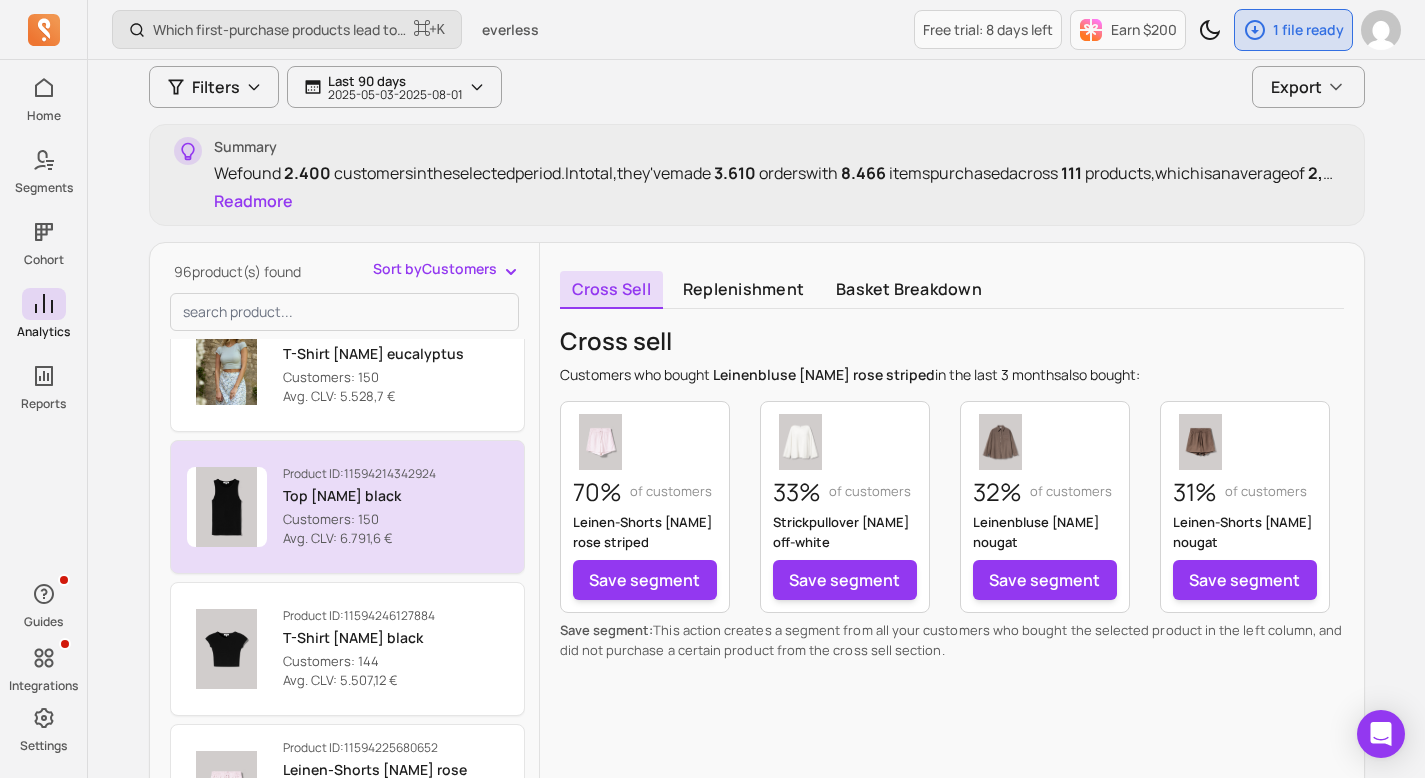scroll, scrollTop: 2289, scrollLeft: 0, axis: vertical 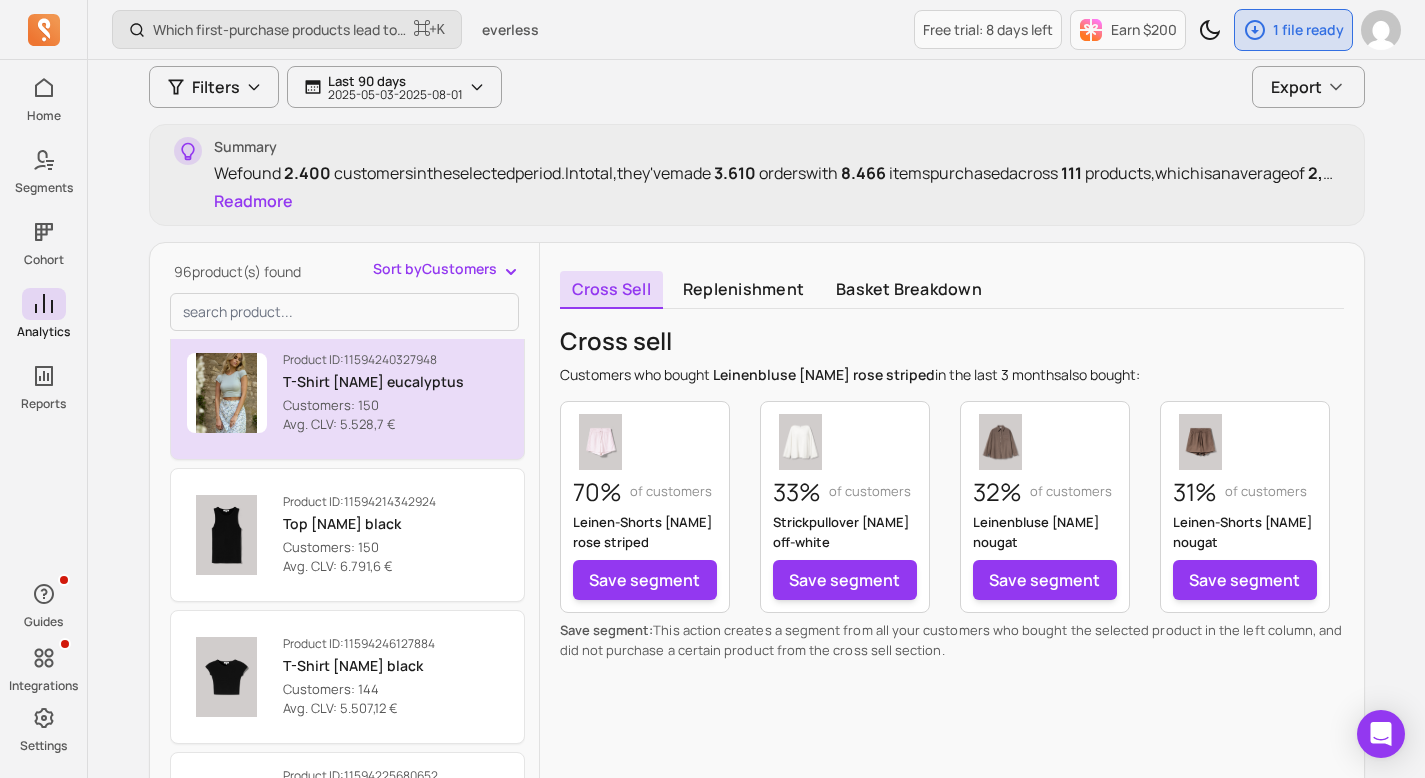 click on "T-Shirt [NAME] eucalyptus" at bounding box center (373, 382) 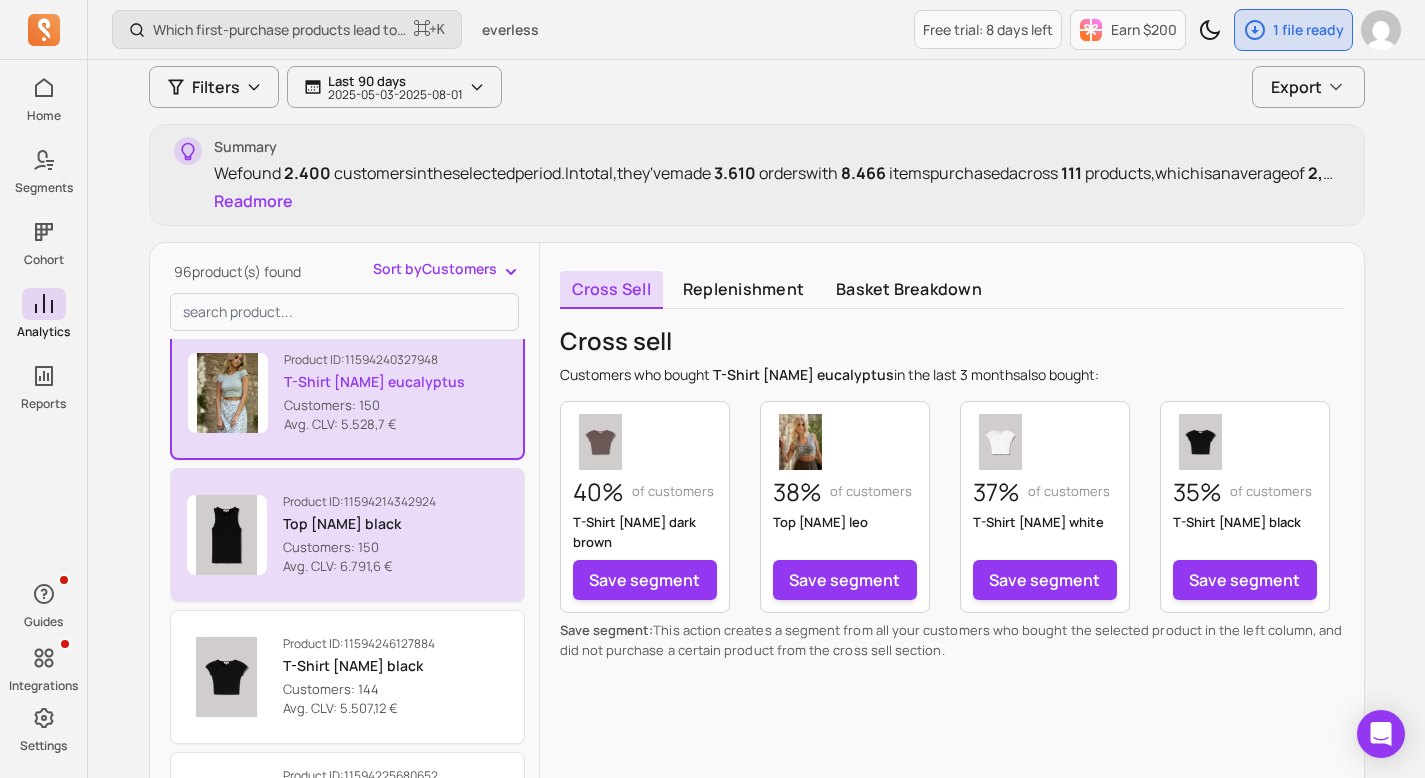 click on "Top [NAME] black" at bounding box center (359, 524) 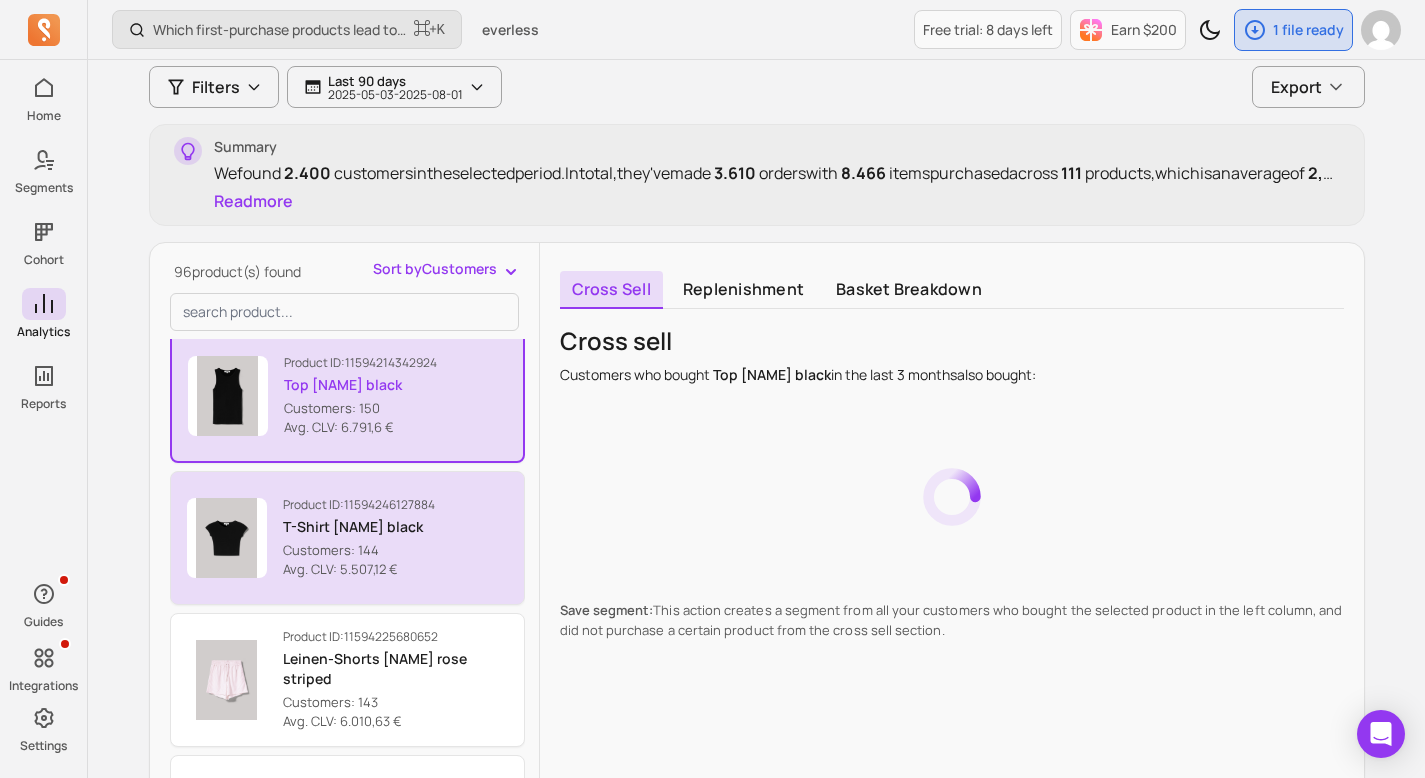 scroll, scrollTop: 2428, scrollLeft: 0, axis: vertical 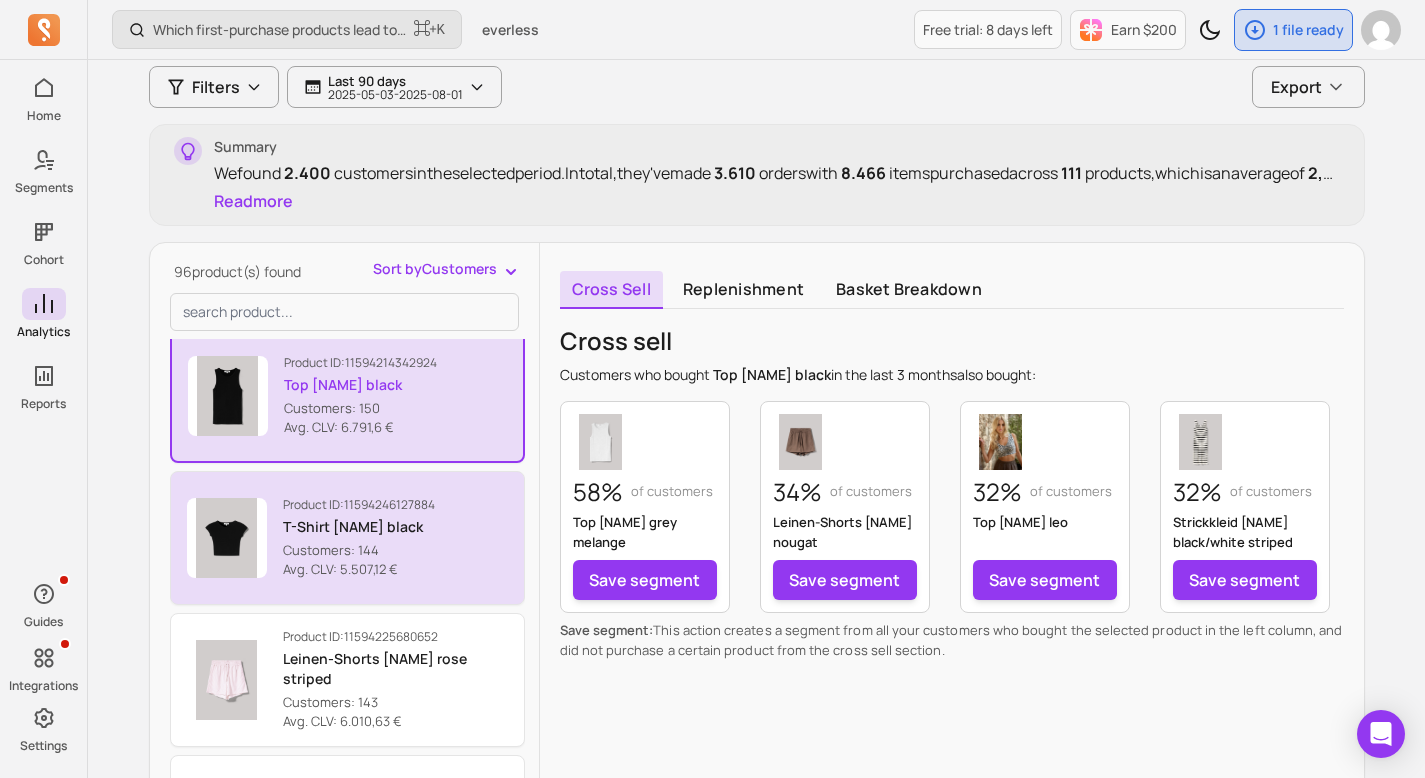click on "T-Shirt [NAME] black" at bounding box center (359, 527) 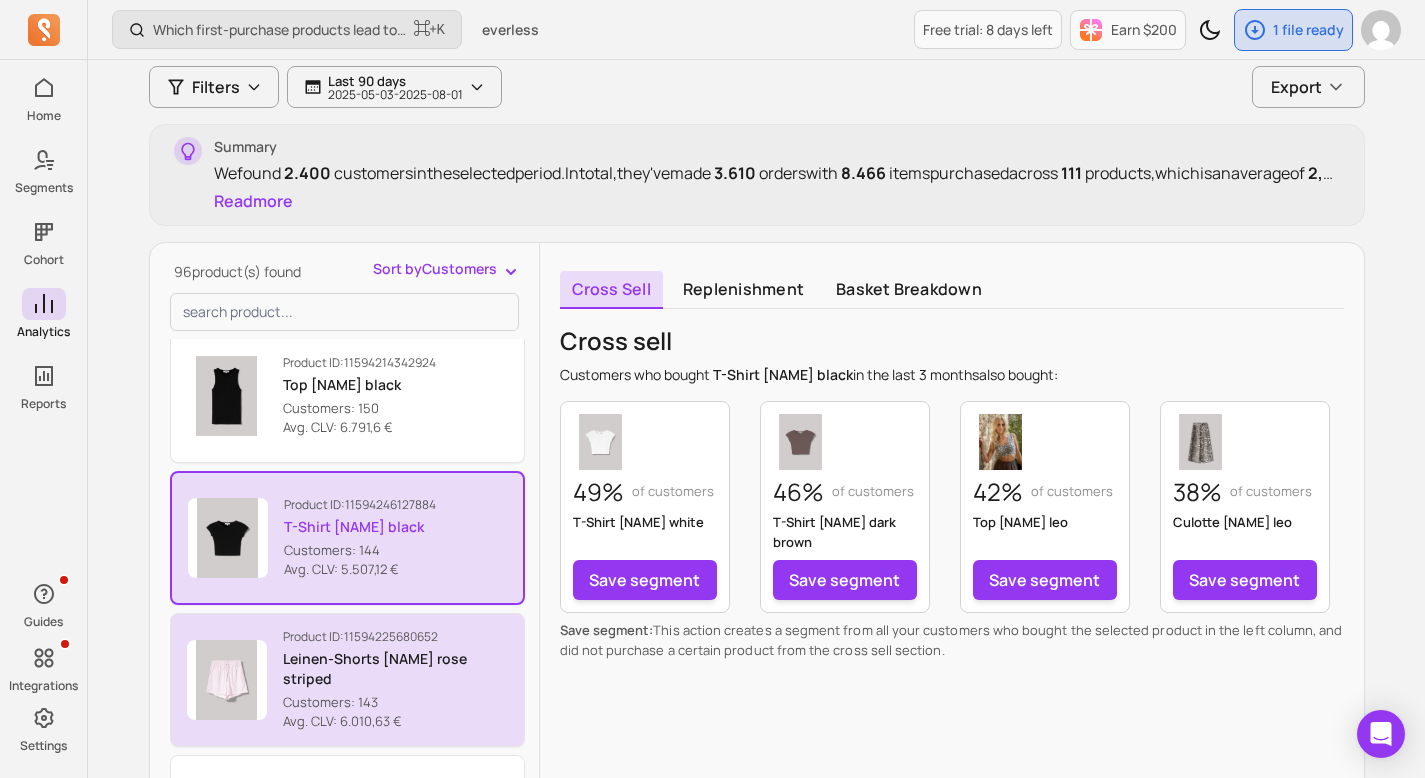 click on "Leinen-Shorts [NAME] rose striped" at bounding box center [395, 669] 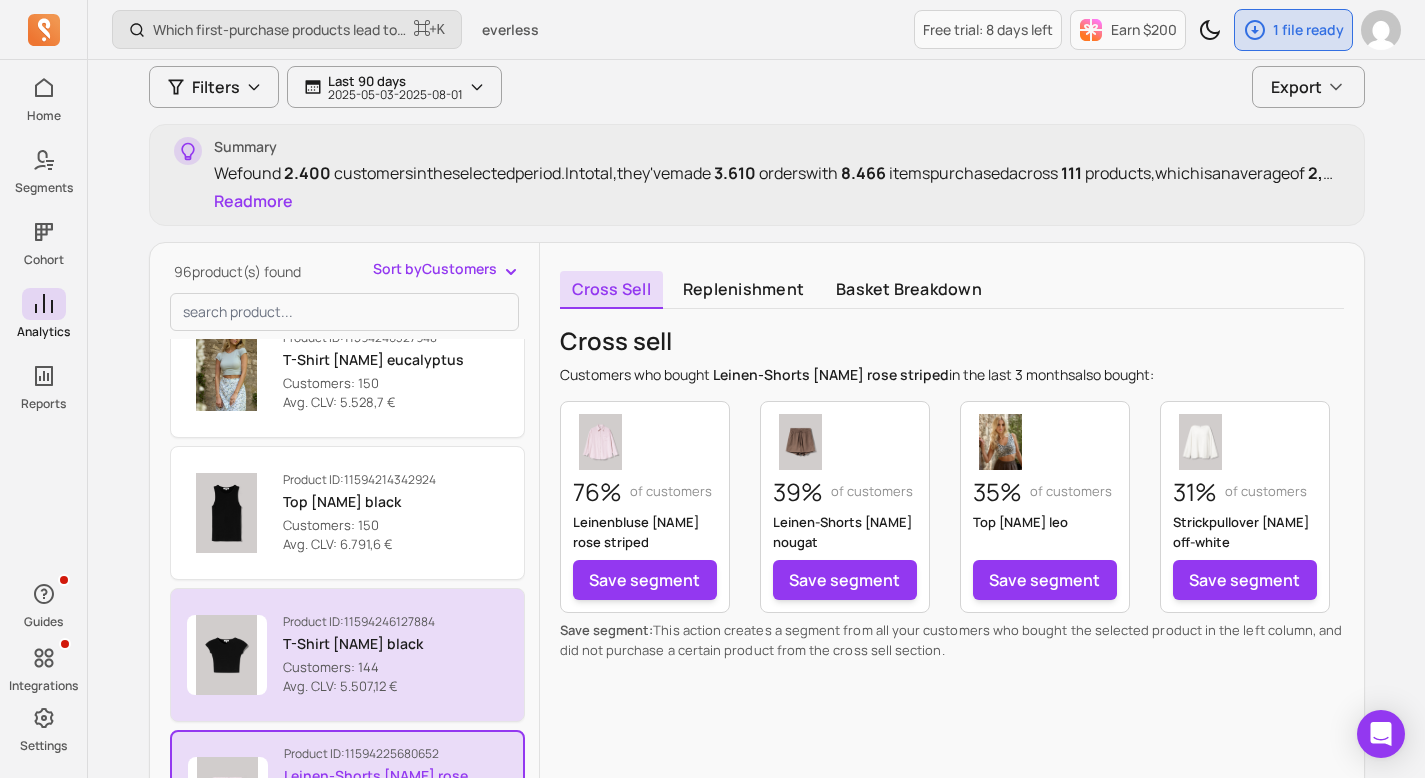 scroll, scrollTop: 2310, scrollLeft: 0, axis: vertical 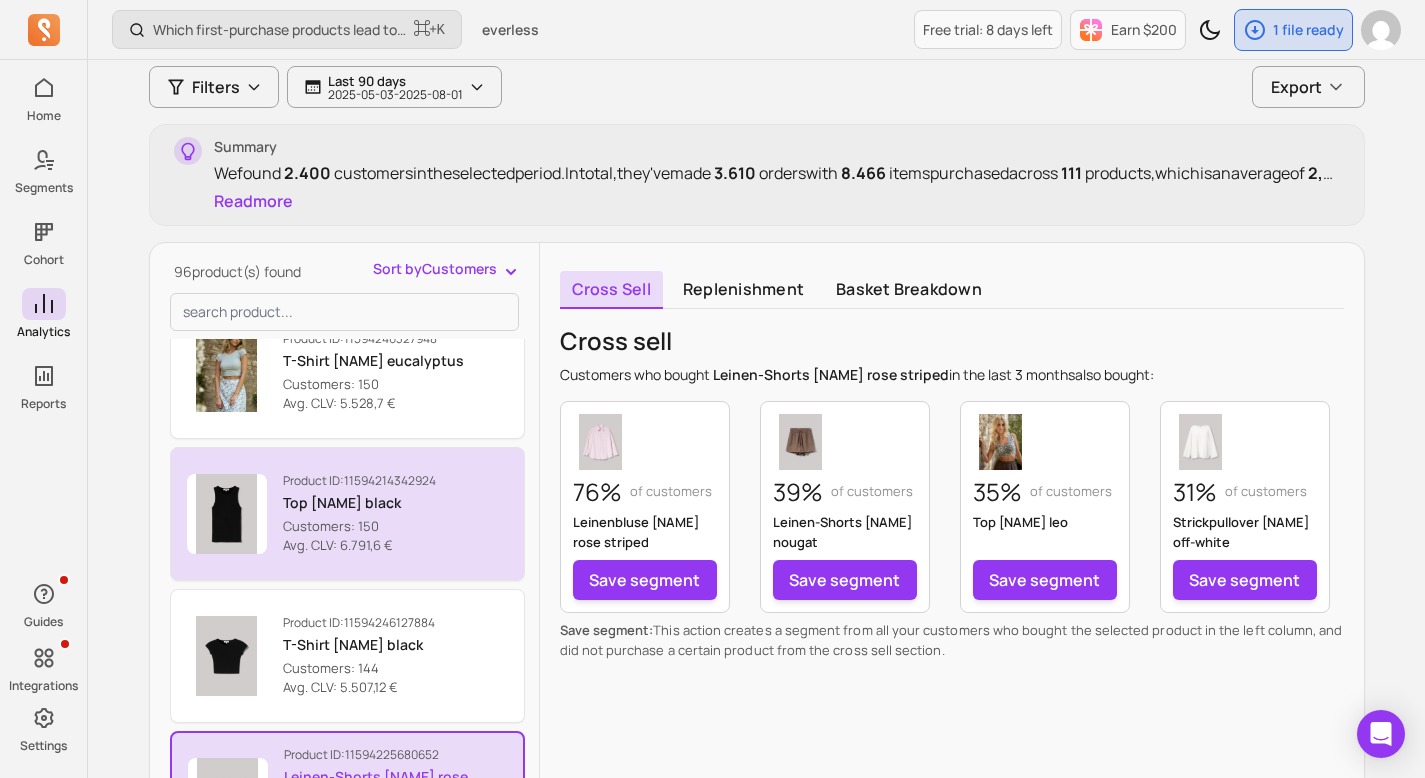 click on "Top [NAME] black" at bounding box center (359, 503) 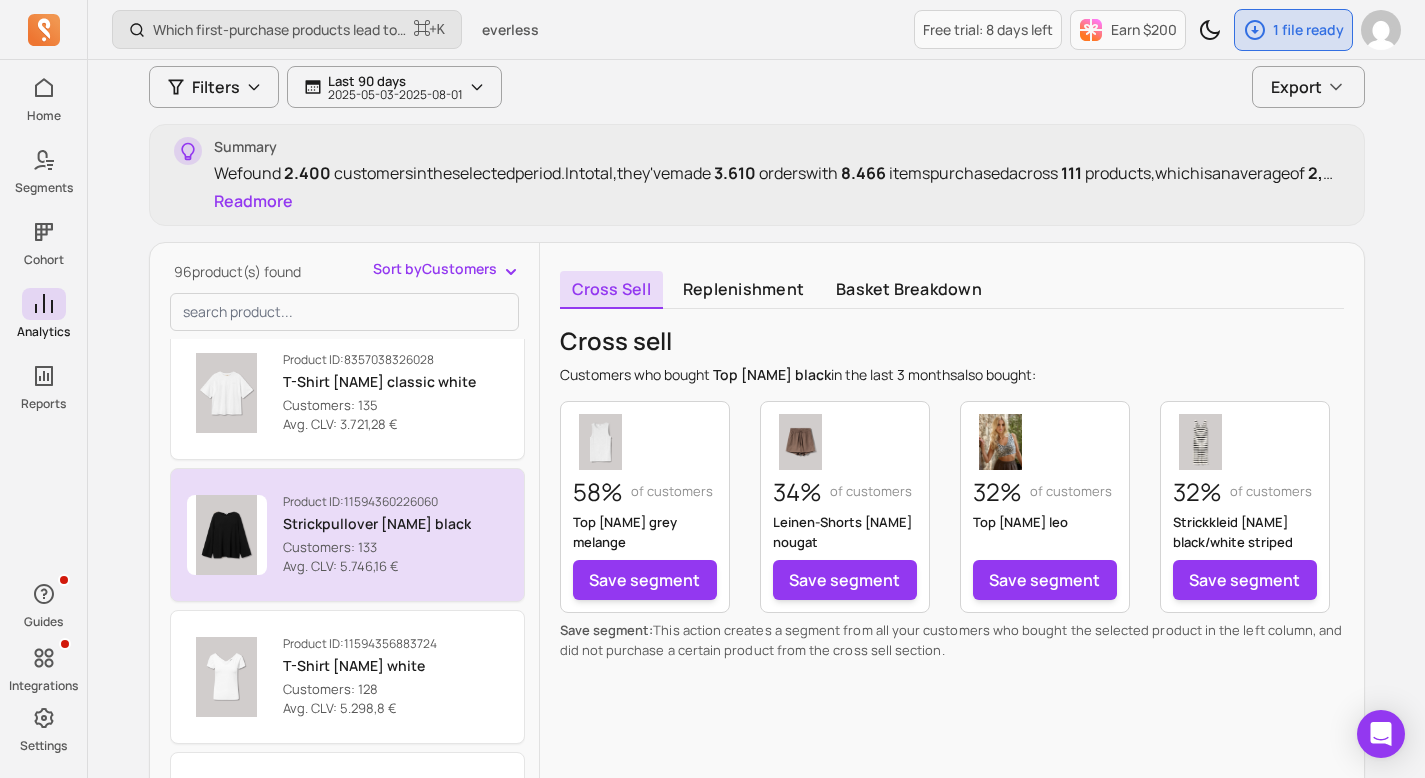 scroll, scrollTop: 2871, scrollLeft: 0, axis: vertical 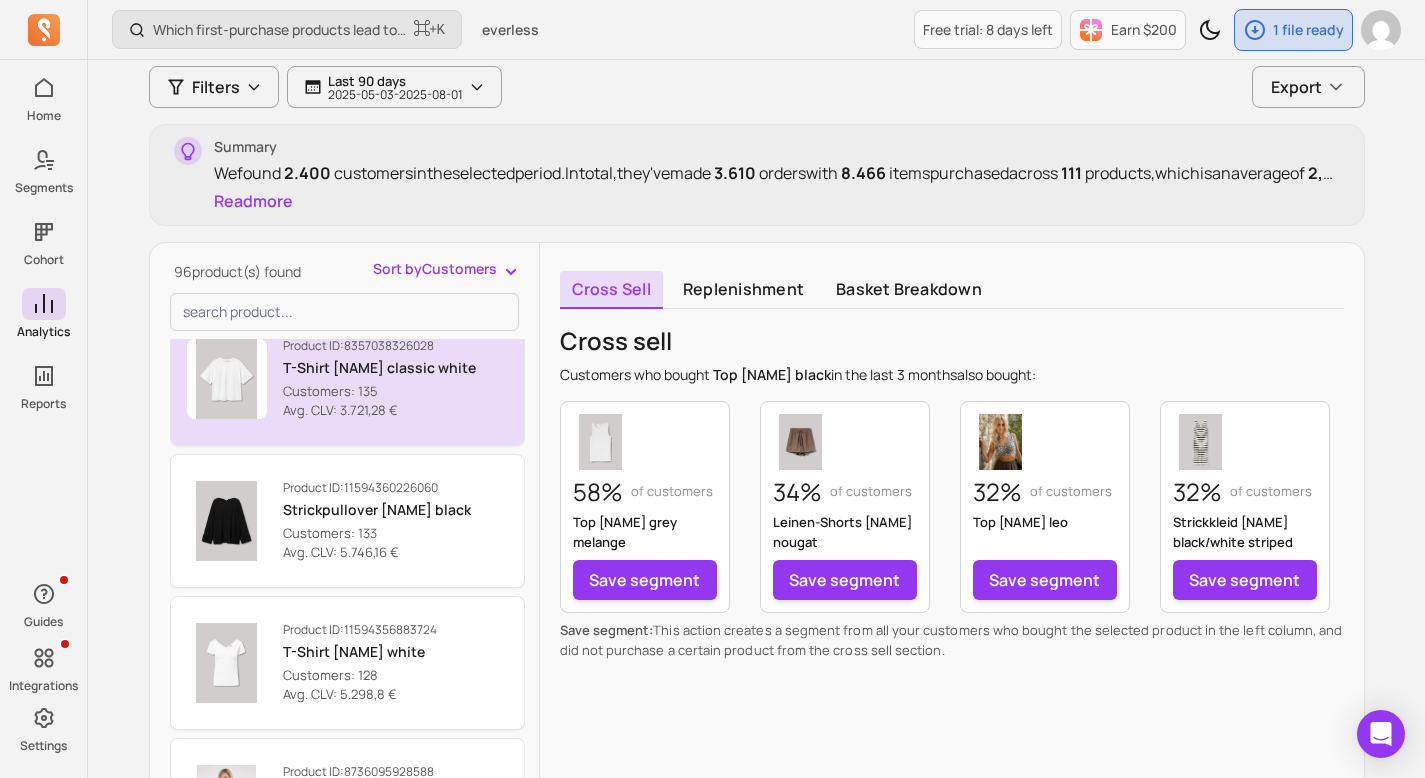 click on "T-Shirt [NAME] classic white" at bounding box center [379, 368] 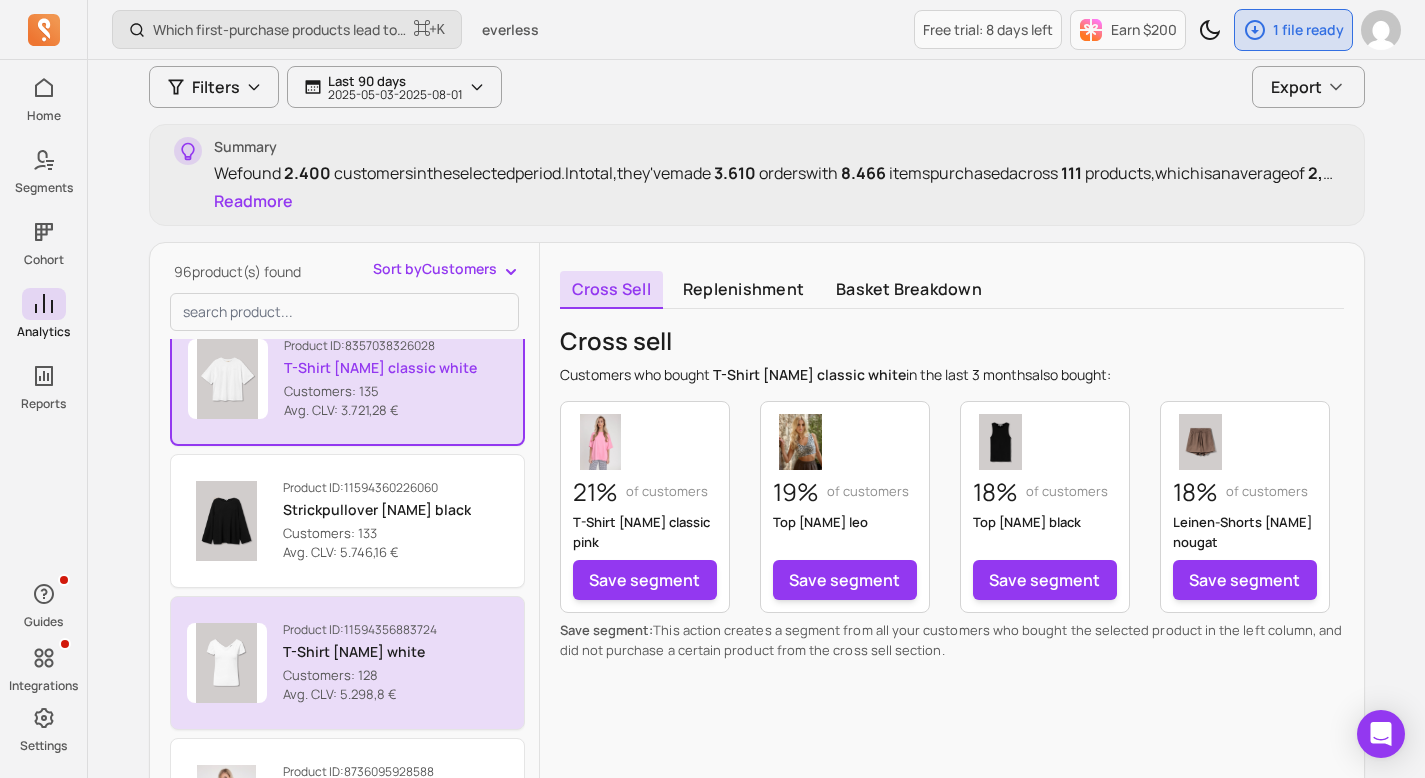 click on "T-Shirt [NAME] white" at bounding box center (360, 652) 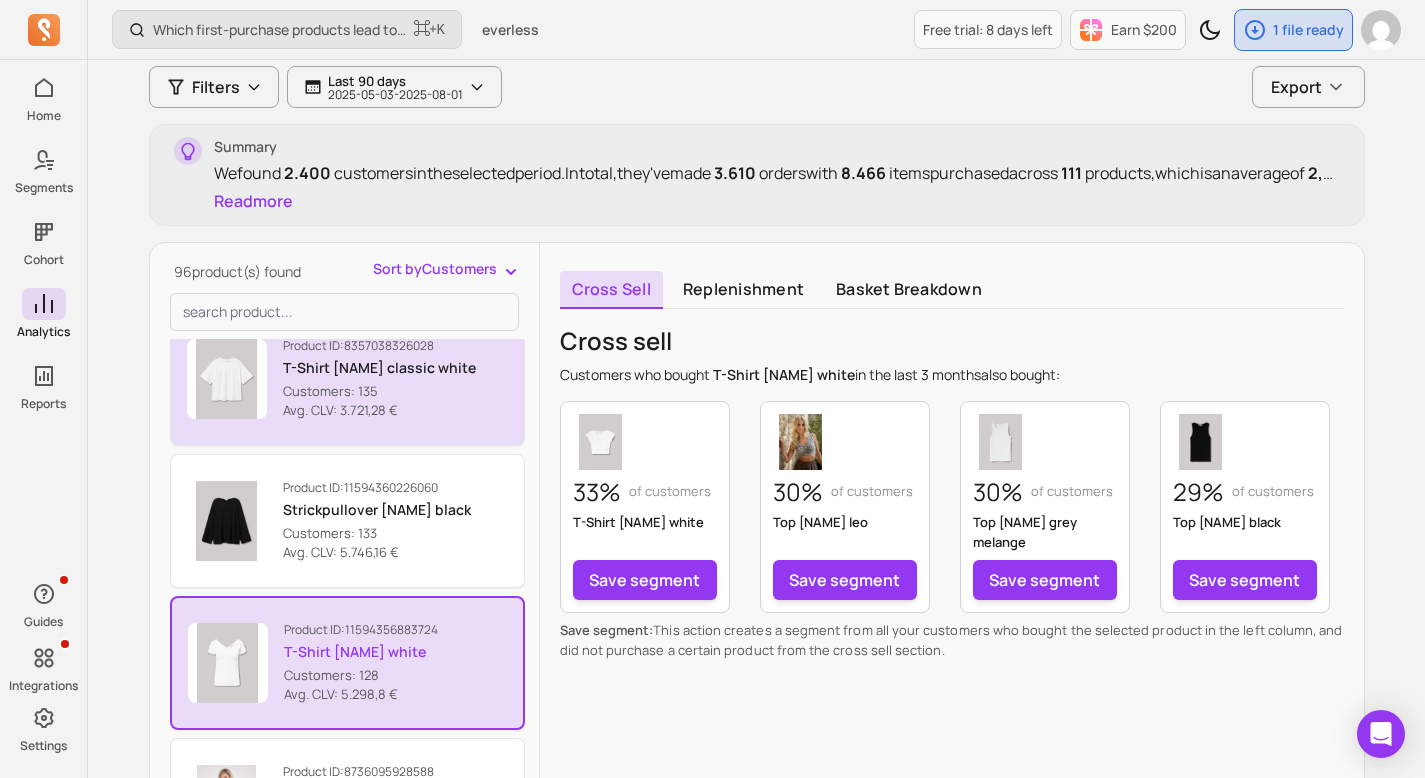 click on "T-Shirt [NAME] classic white" at bounding box center (379, 368) 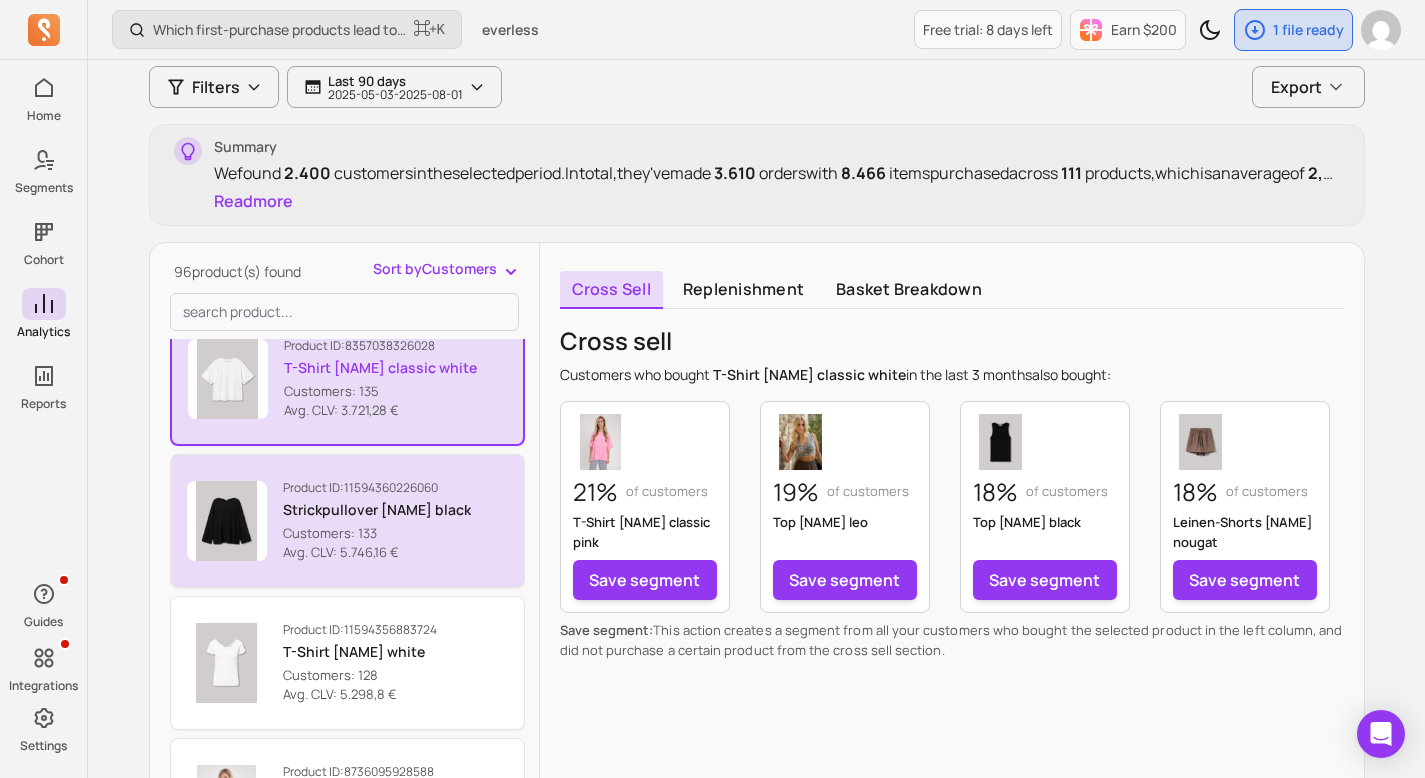 click on "Strickpullover [NAME] black" at bounding box center (377, 510) 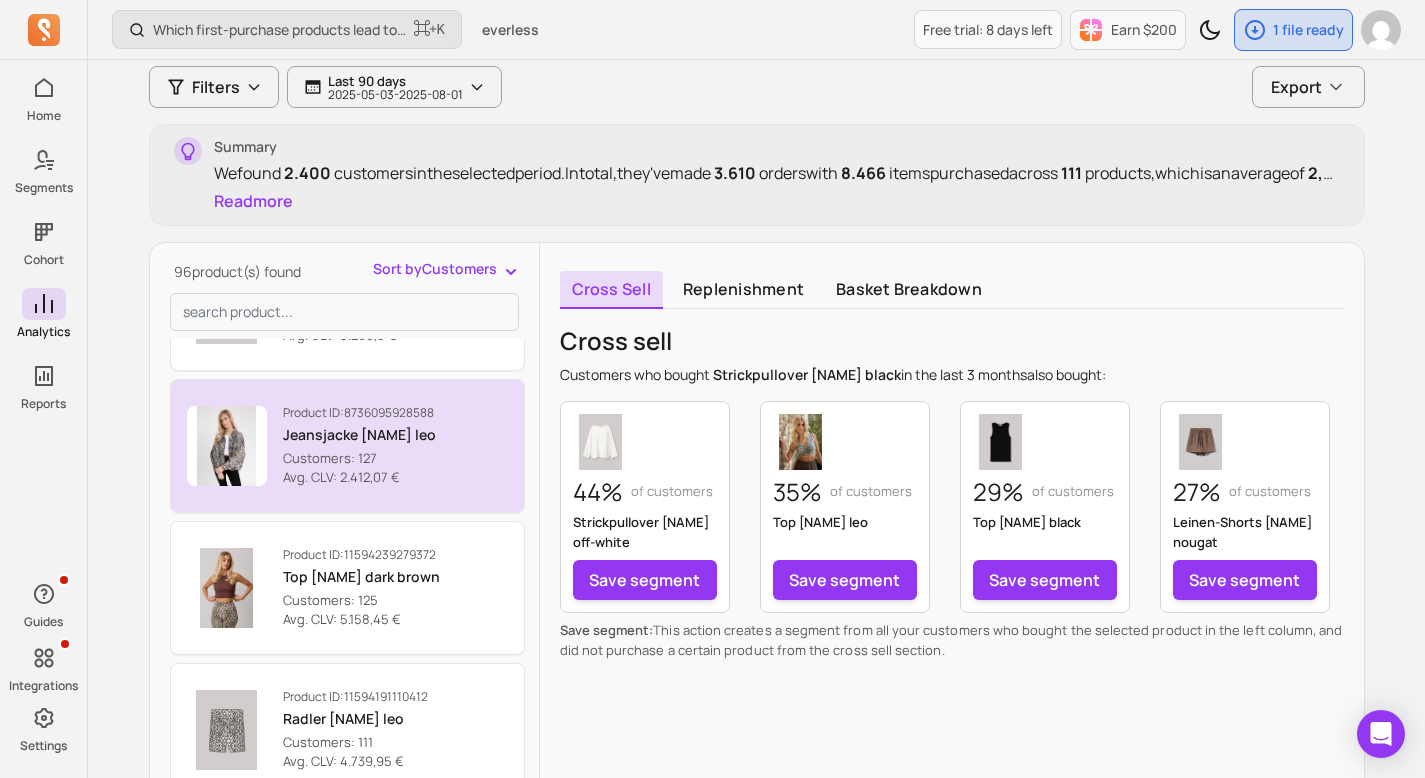 scroll, scrollTop: 3215, scrollLeft: 0, axis: vertical 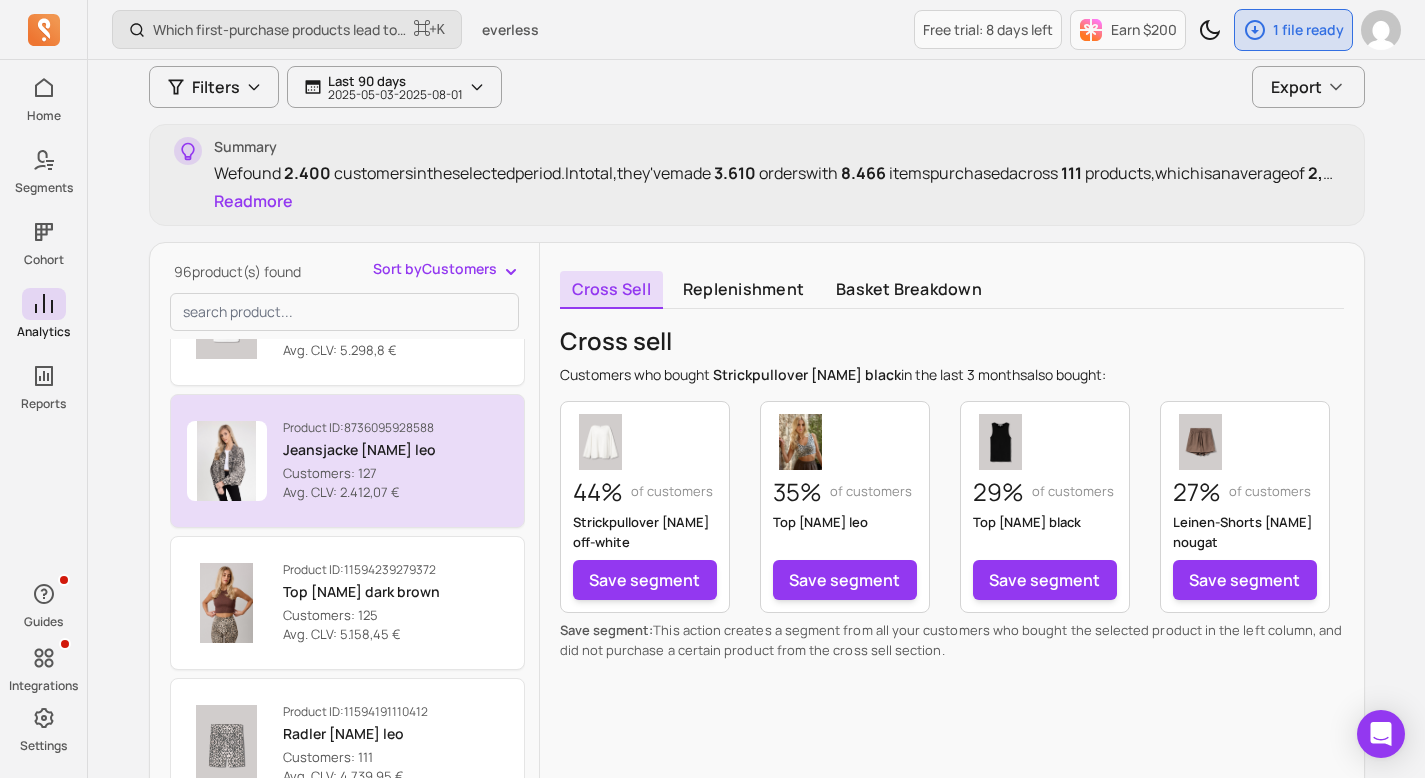 click on "Jeansjacke [NAME] leo" at bounding box center (359, 450) 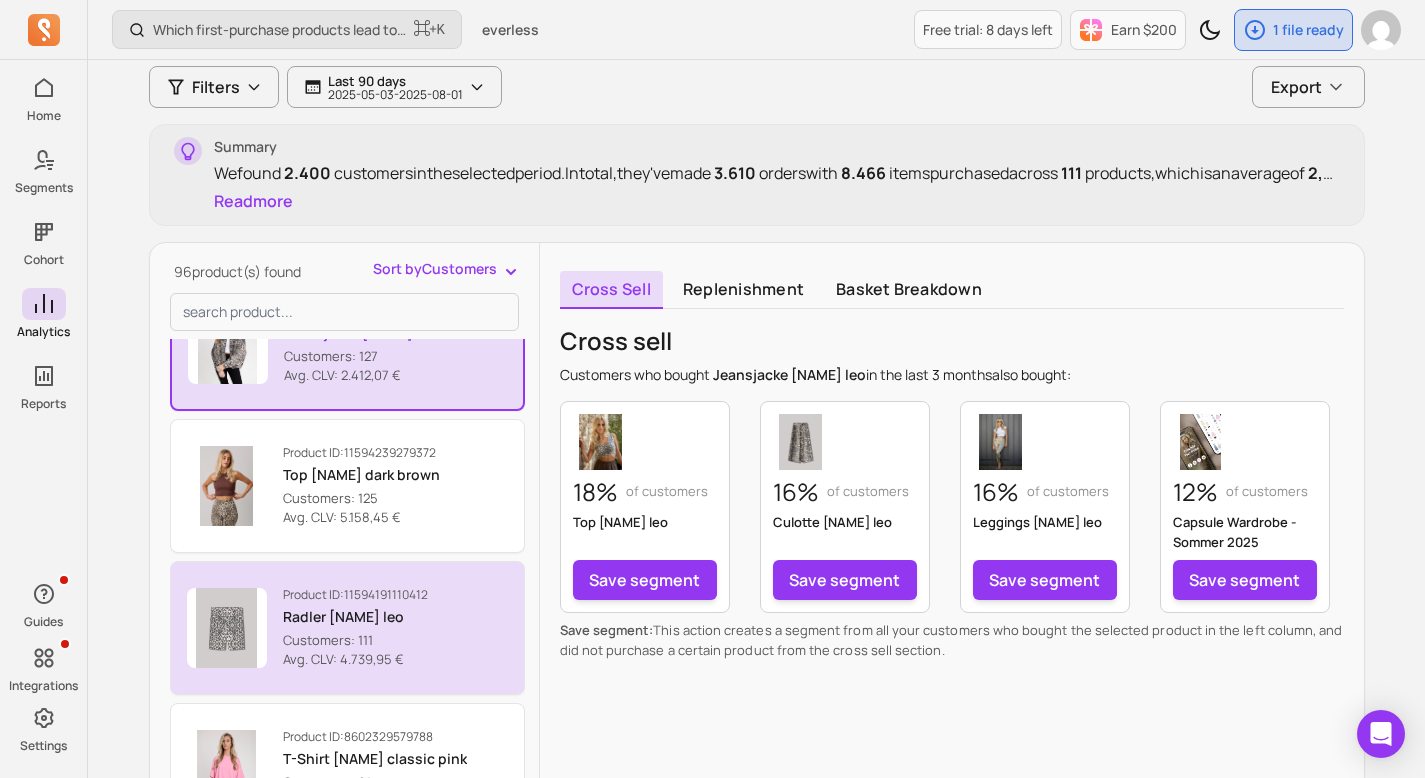 scroll, scrollTop: 3374, scrollLeft: 0, axis: vertical 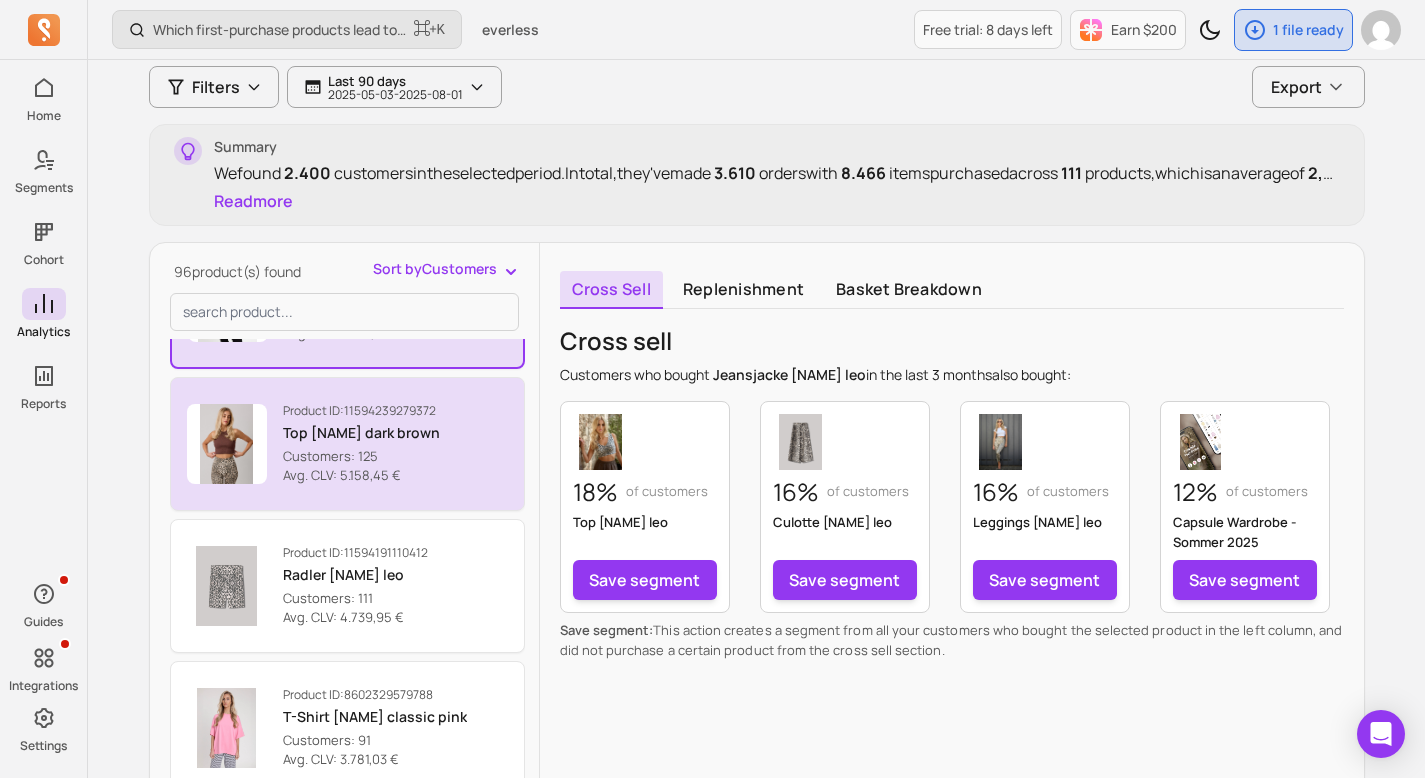 click on "Top [NAME] dark brown" at bounding box center (361, 433) 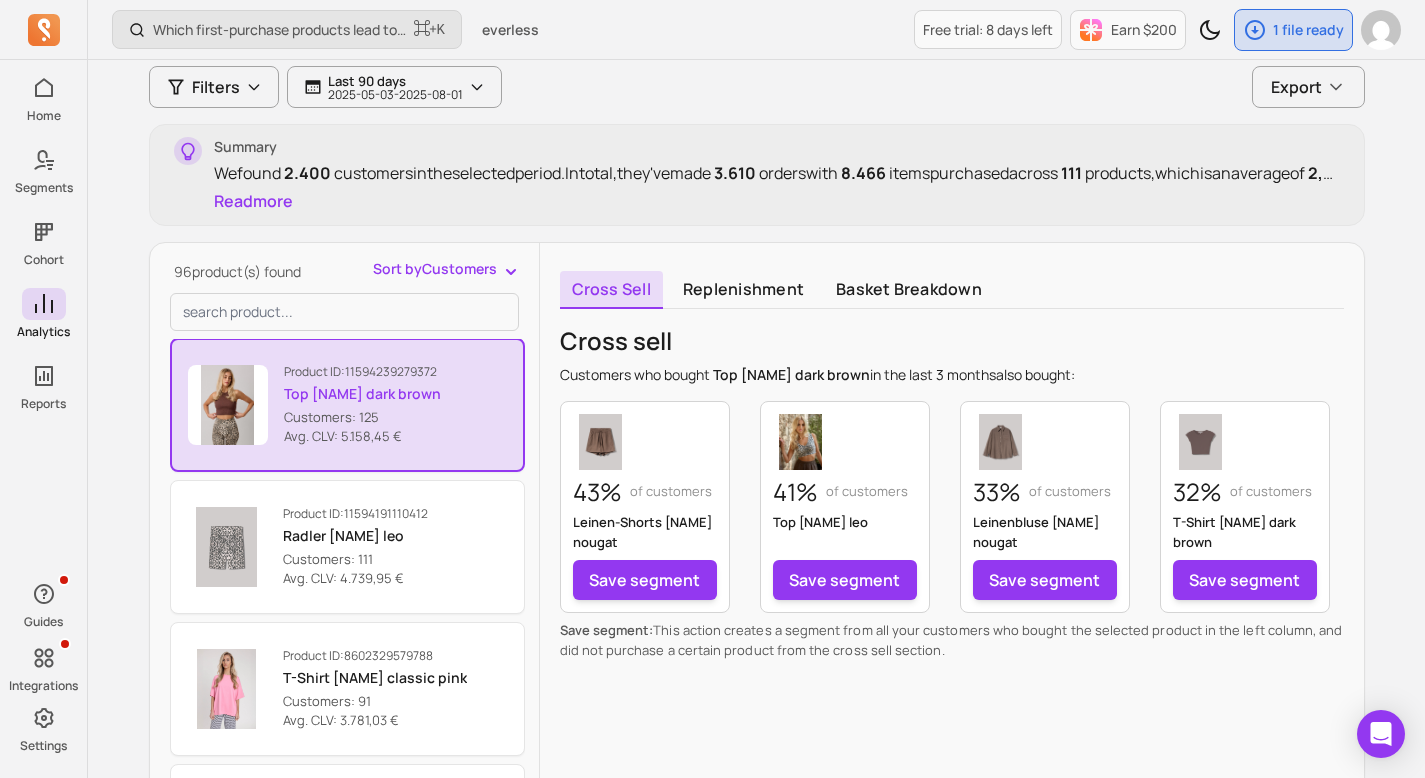 scroll, scrollTop: 3513, scrollLeft: 0, axis: vertical 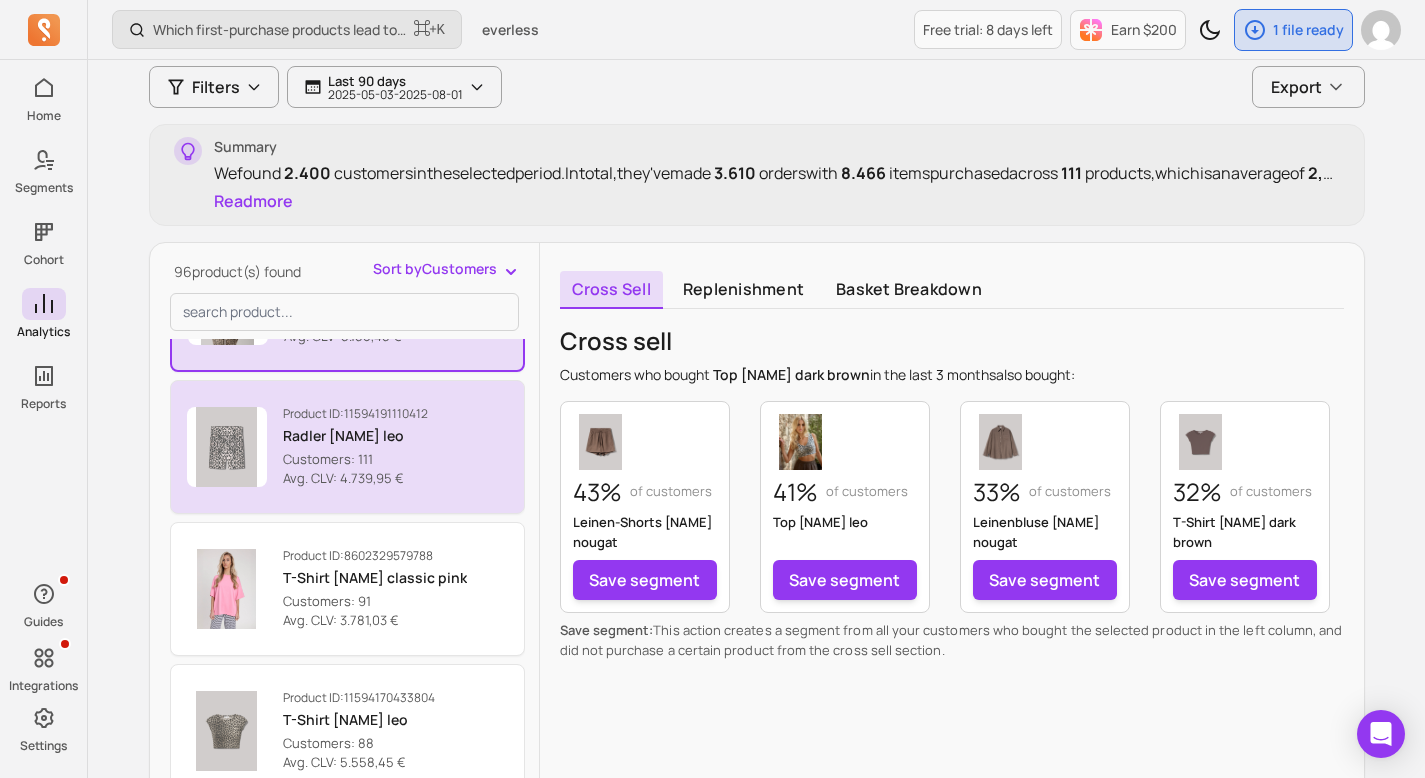 click on "Radler [NAME] leo" at bounding box center [355, 436] 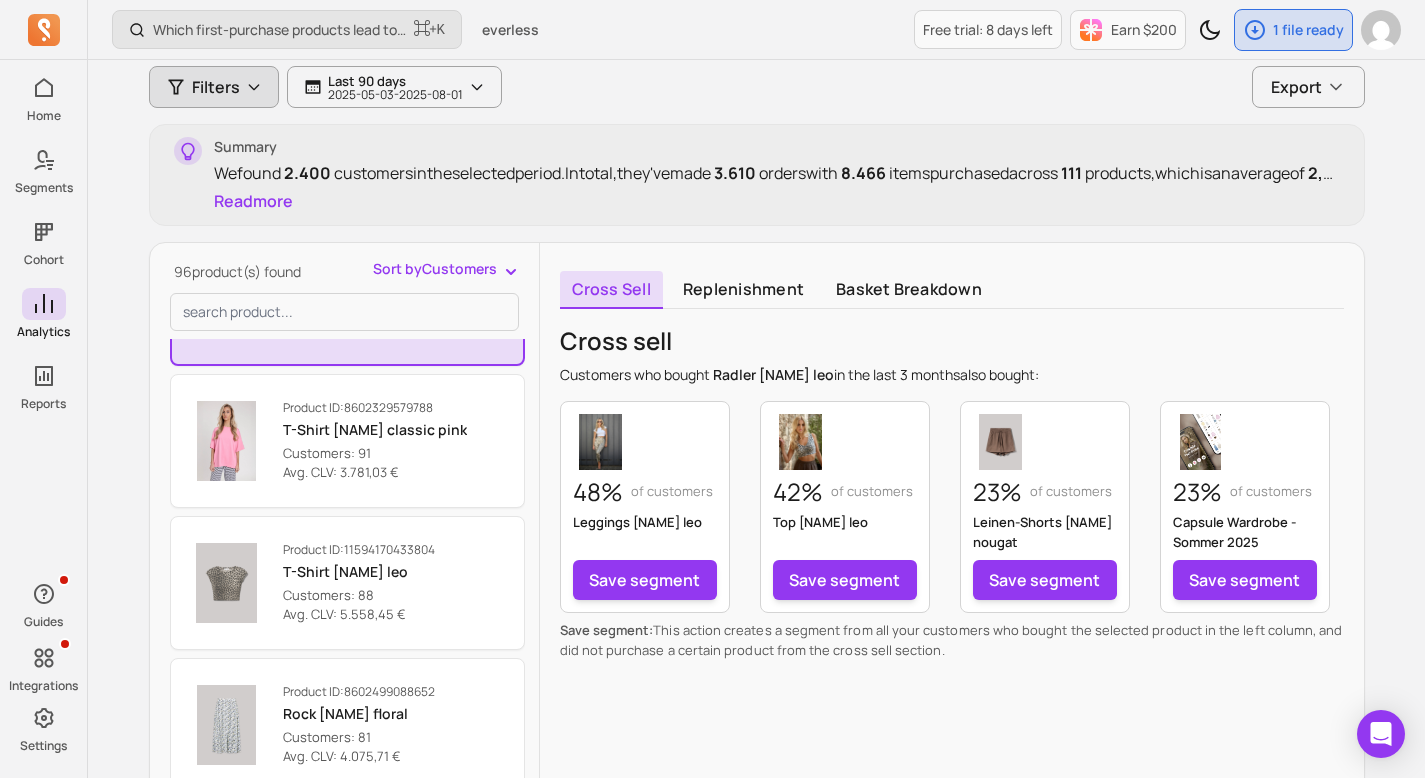 scroll, scrollTop: 3663, scrollLeft: 0, axis: vertical 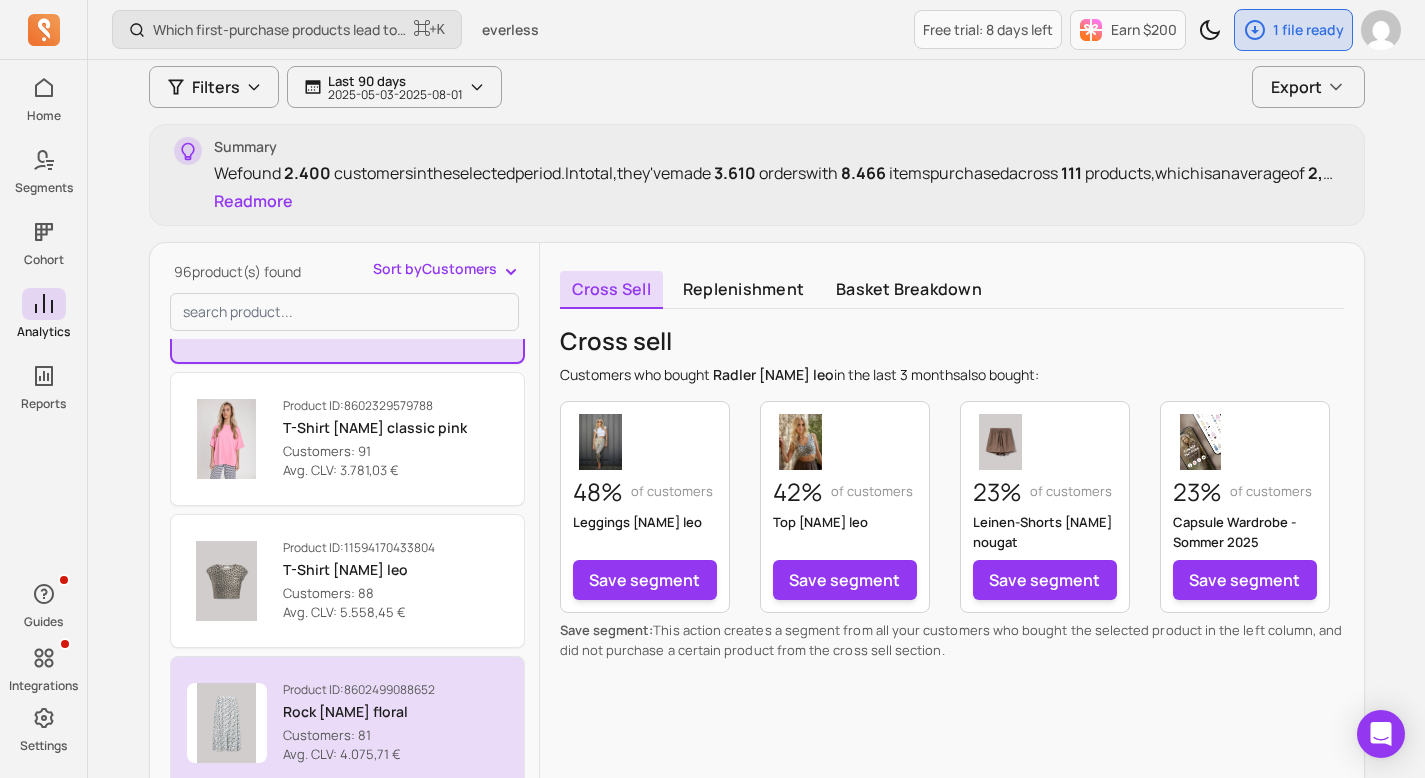 click on "Rock [NAME] floral" at bounding box center (359, 712) 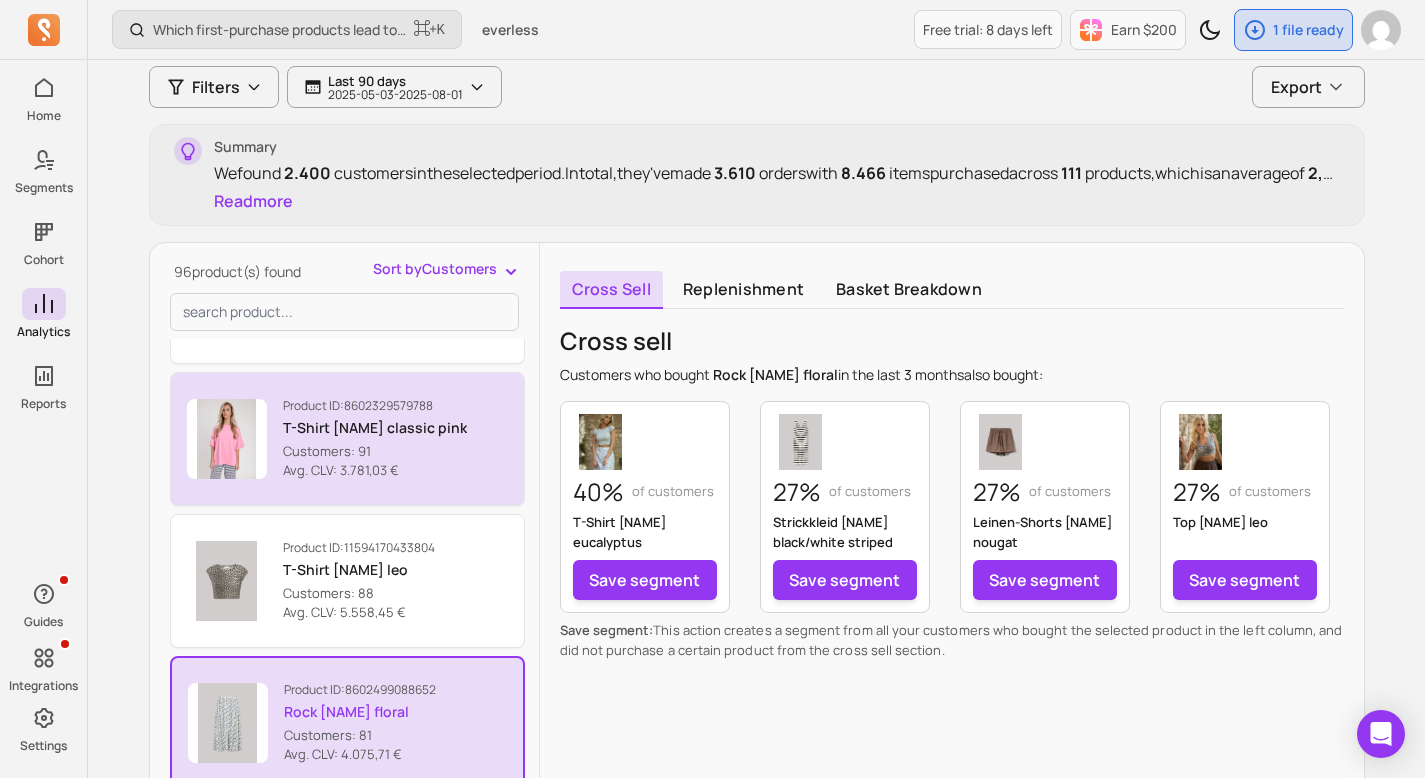 click on "T-Shirt [NAME] classic pink" at bounding box center [375, 428] 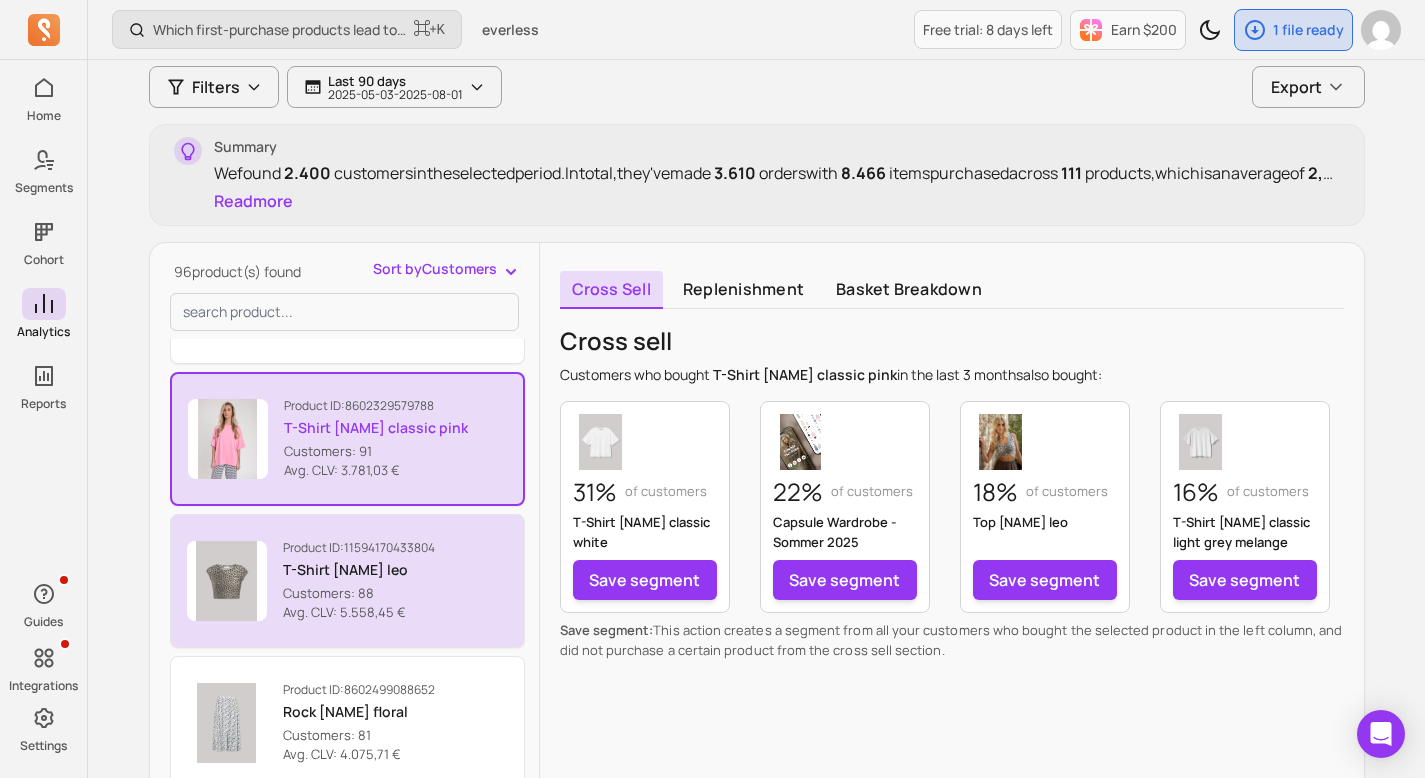 click on "T-Shirt [NAME] leo" at bounding box center [359, 570] 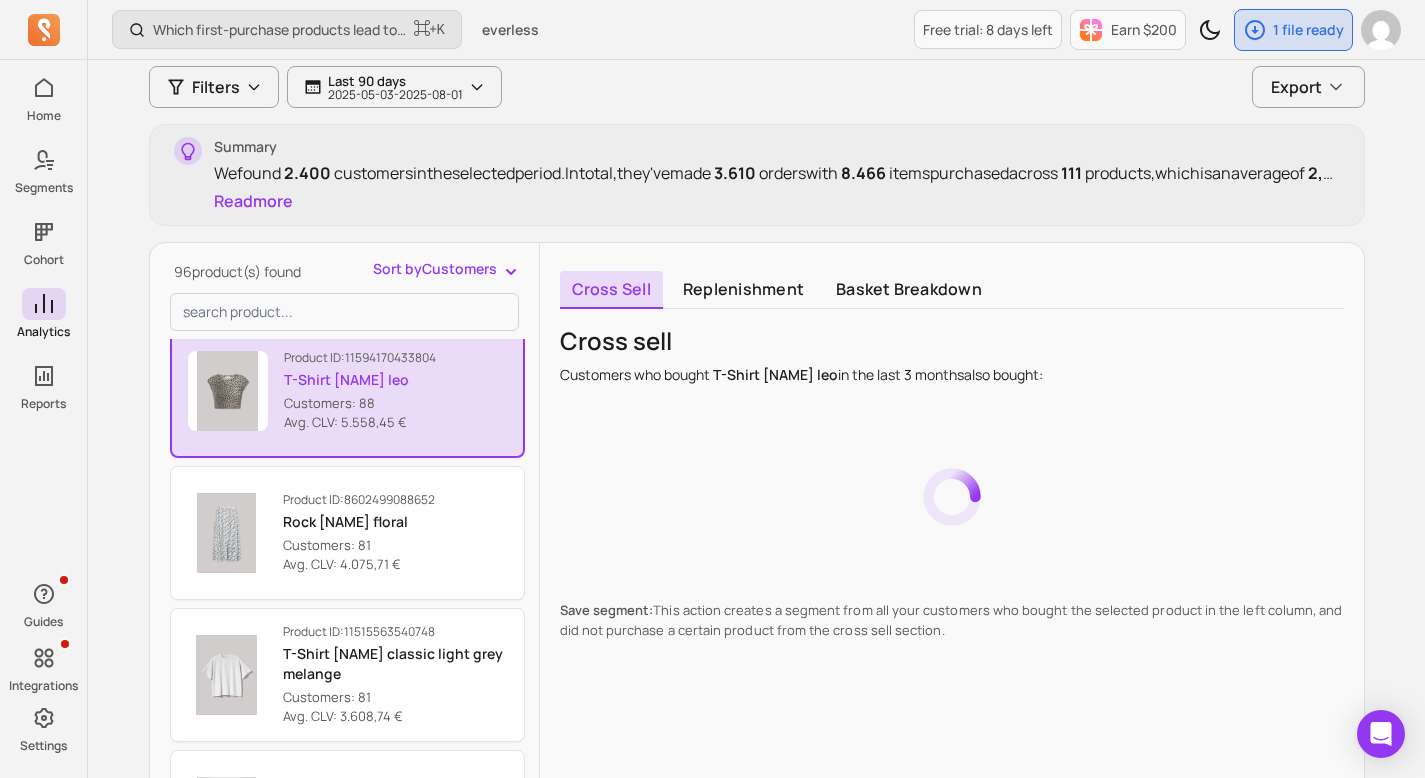 scroll, scrollTop: 3883, scrollLeft: 0, axis: vertical 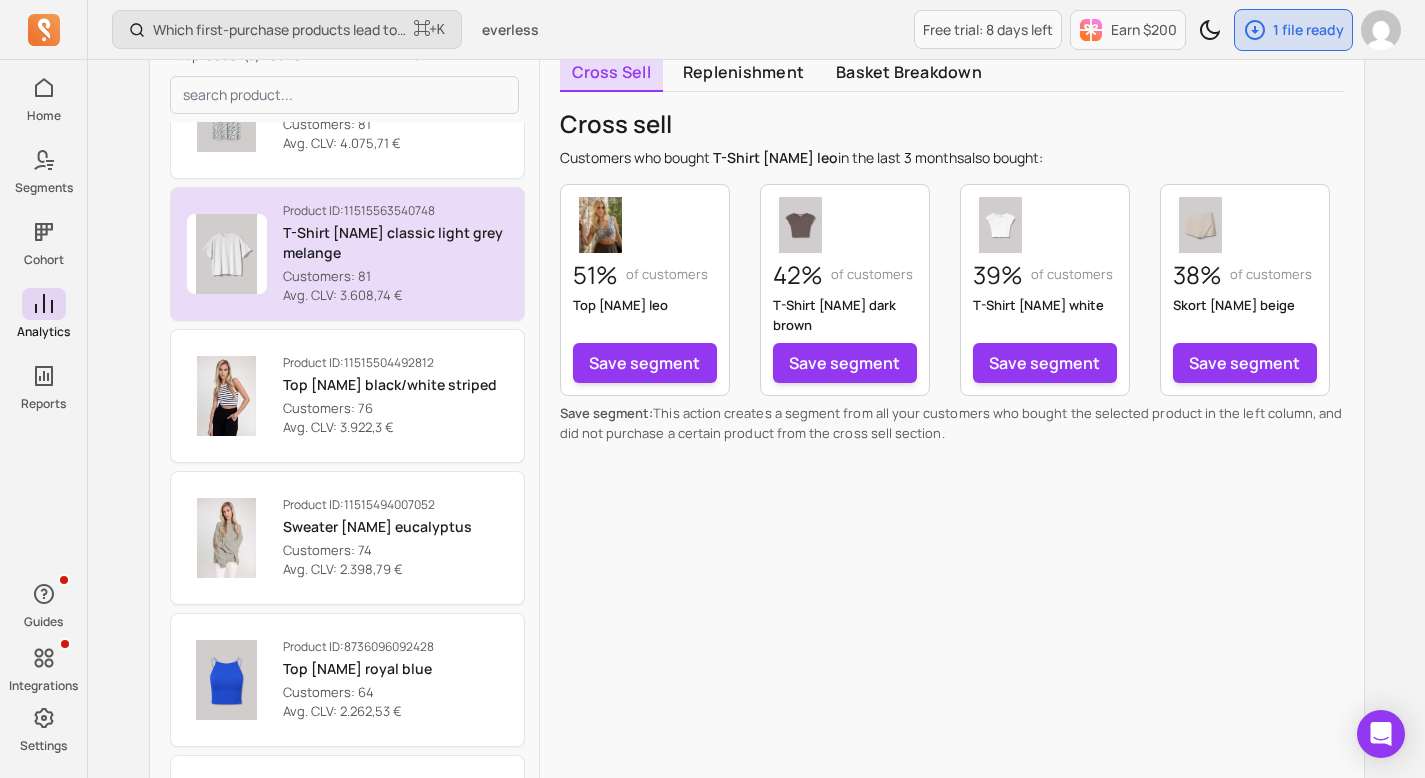 click on "T-Shirt [NAME] classic light grey melange" at bounding box center [395, 243] 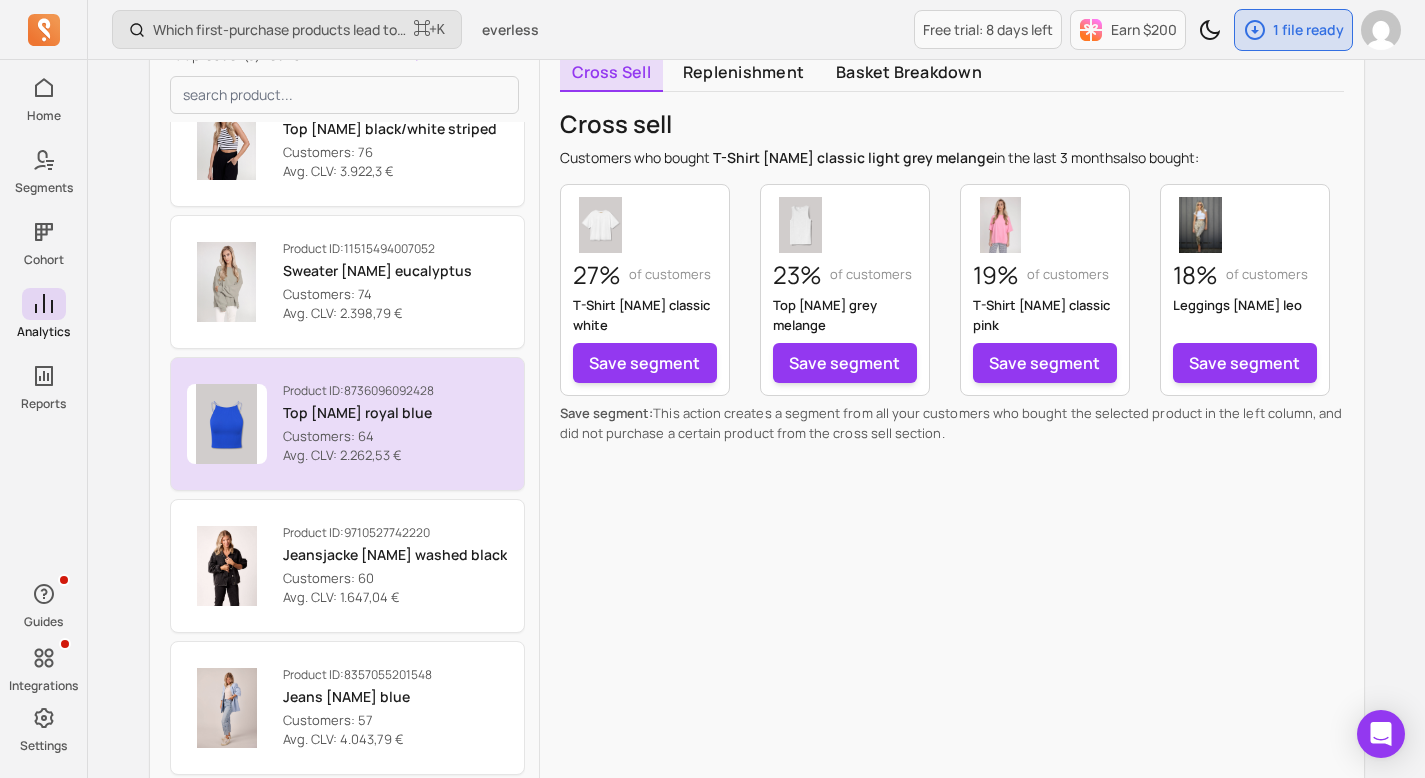 scroll, scrollTop: 4317, scrollLeft: 0, axis: vertical 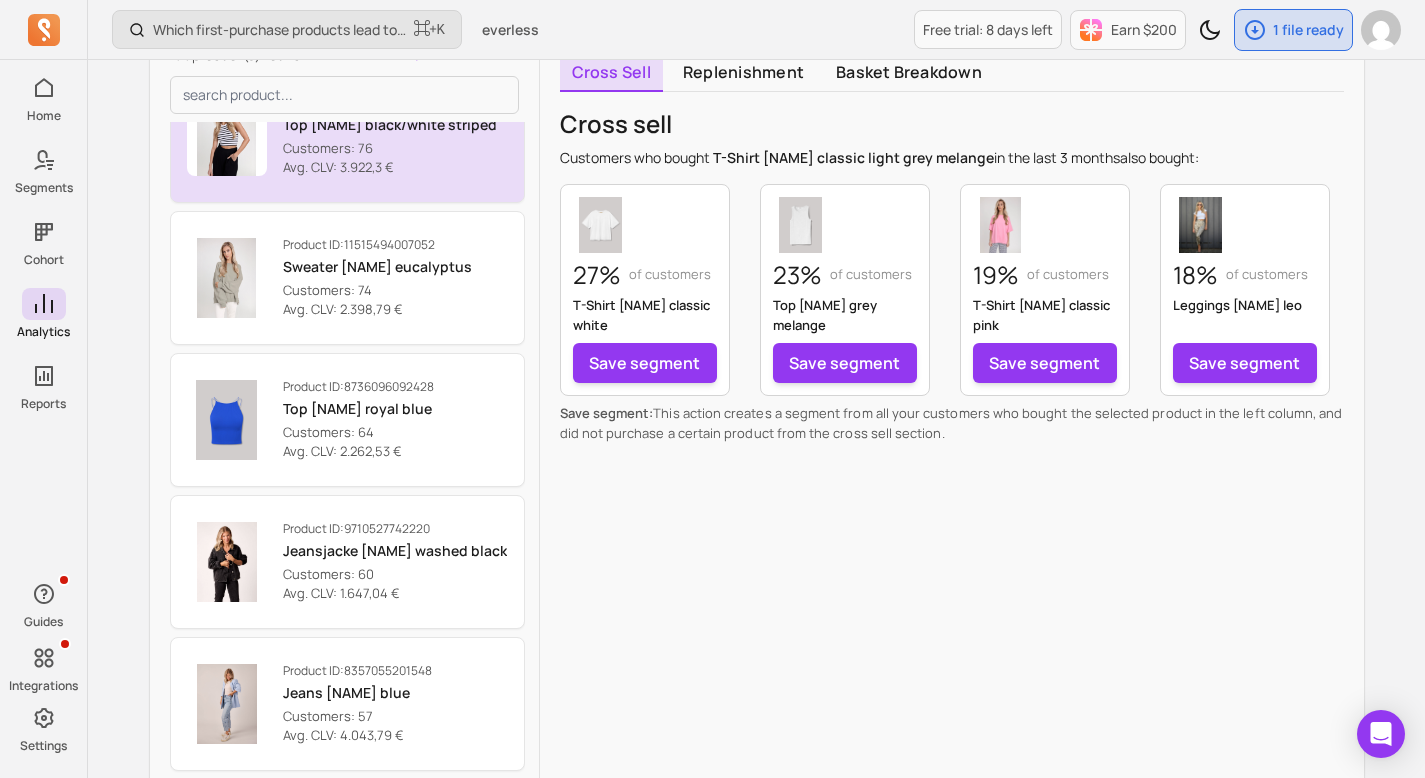 click on "Top [NAME] black/white striped" at bounding box center [390, 125] 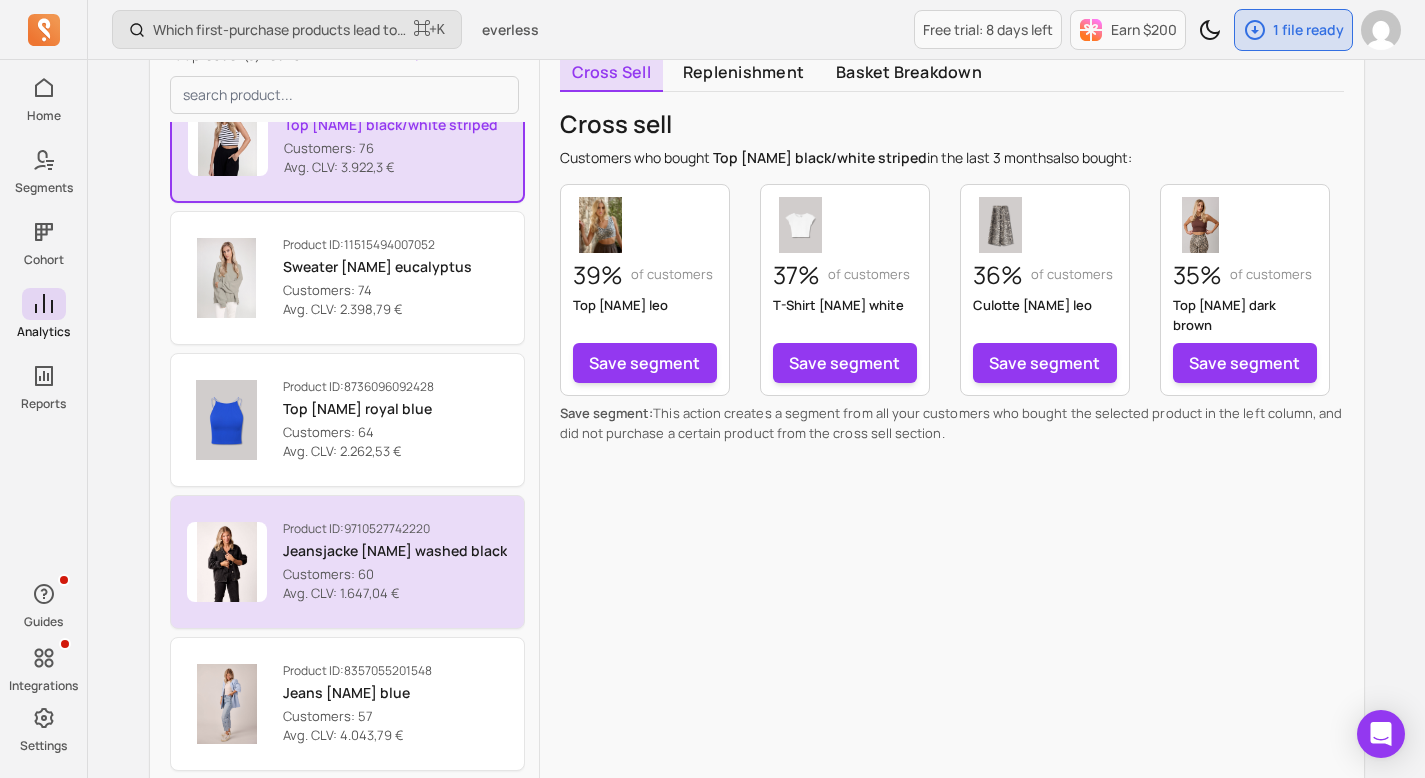 click on "Jeansjacke [NAME] washed black" at bounding box center [395, 551] 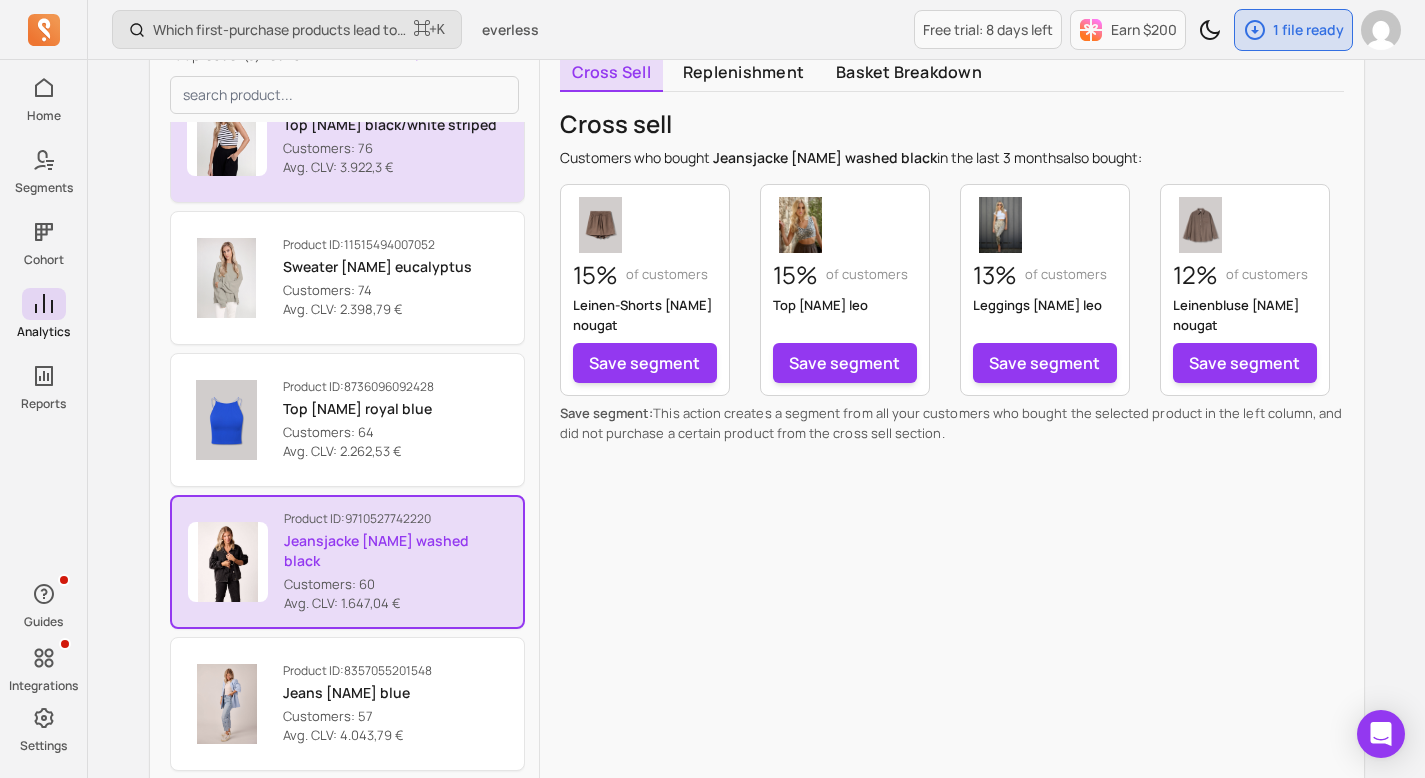 click on "Top [NAME] black/white striped" at bounding box center [390, 125] 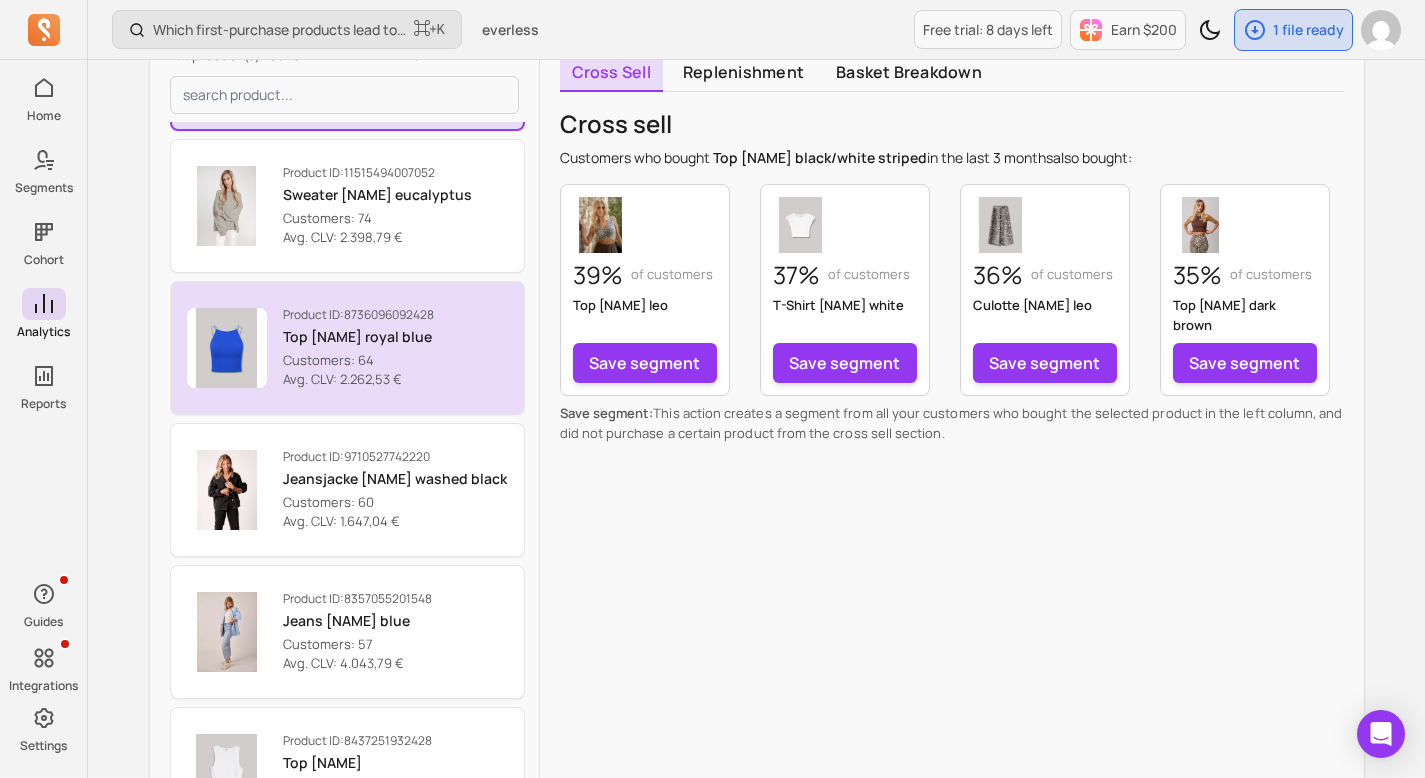 scroll, scrollTop: 4421, scrollLeft: 0, axis: vertical 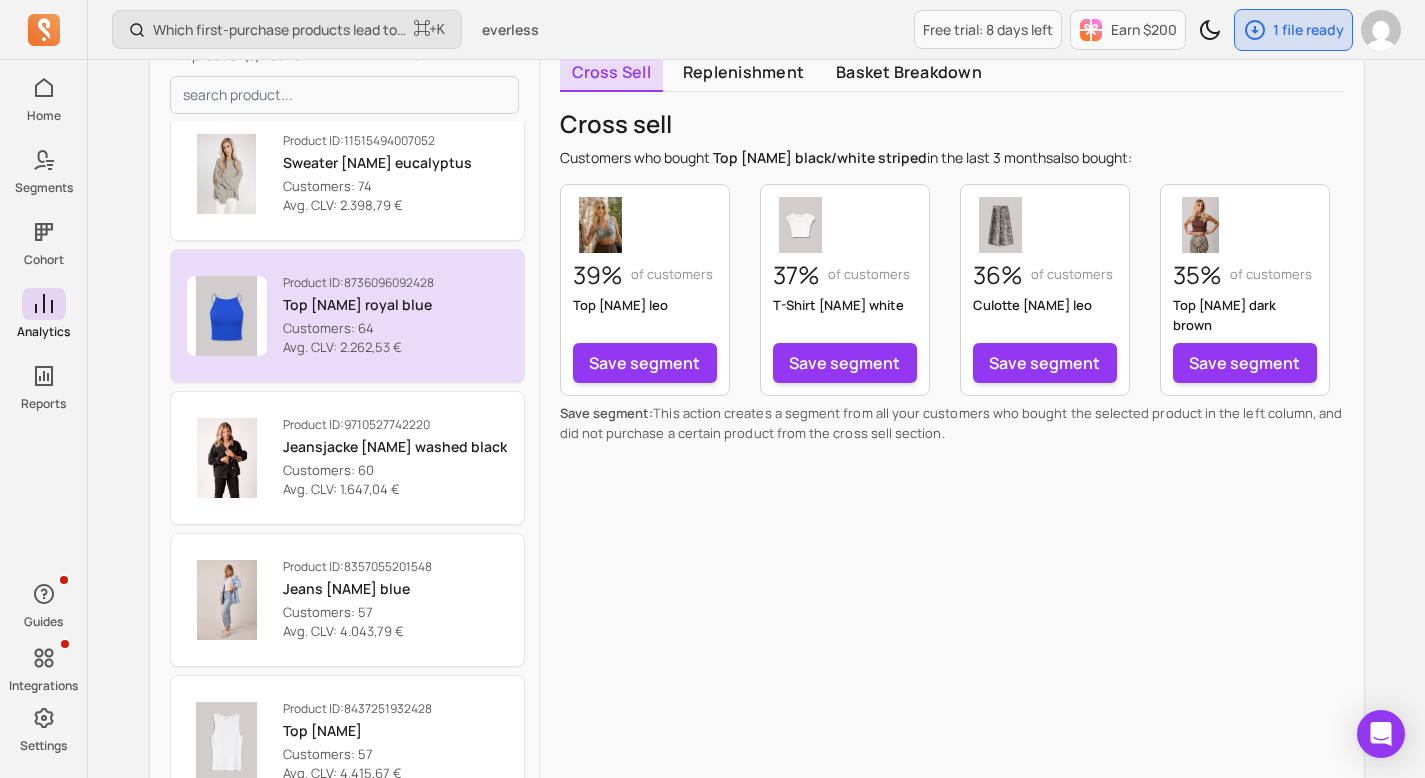 click on "Top [NAME] royal blue" at bounding box center (358, 305) 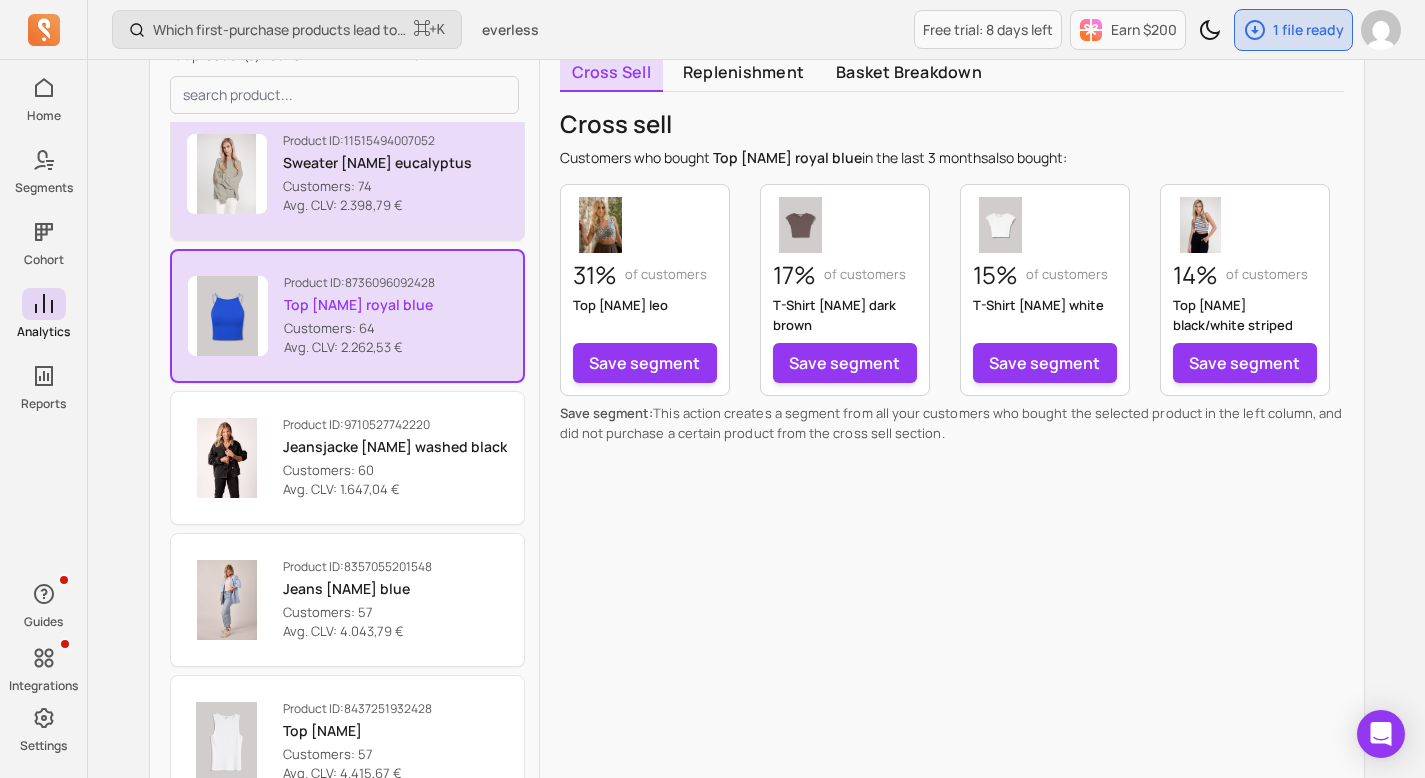 click on "Sweater [NAME] eucalyptus" at bounding box center [377, 163] 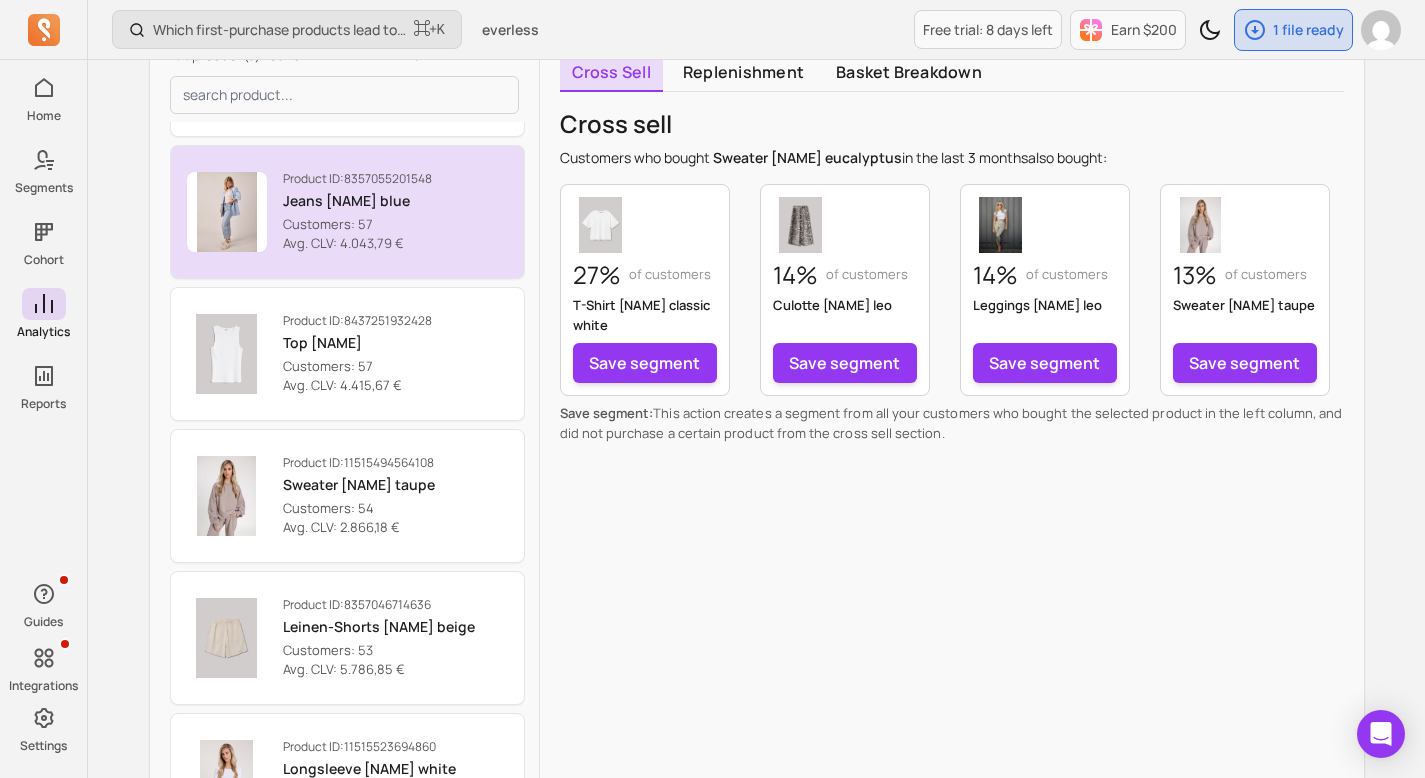 scroll, scrollTop: 4822, scrollLeft: 0, axis: vertical 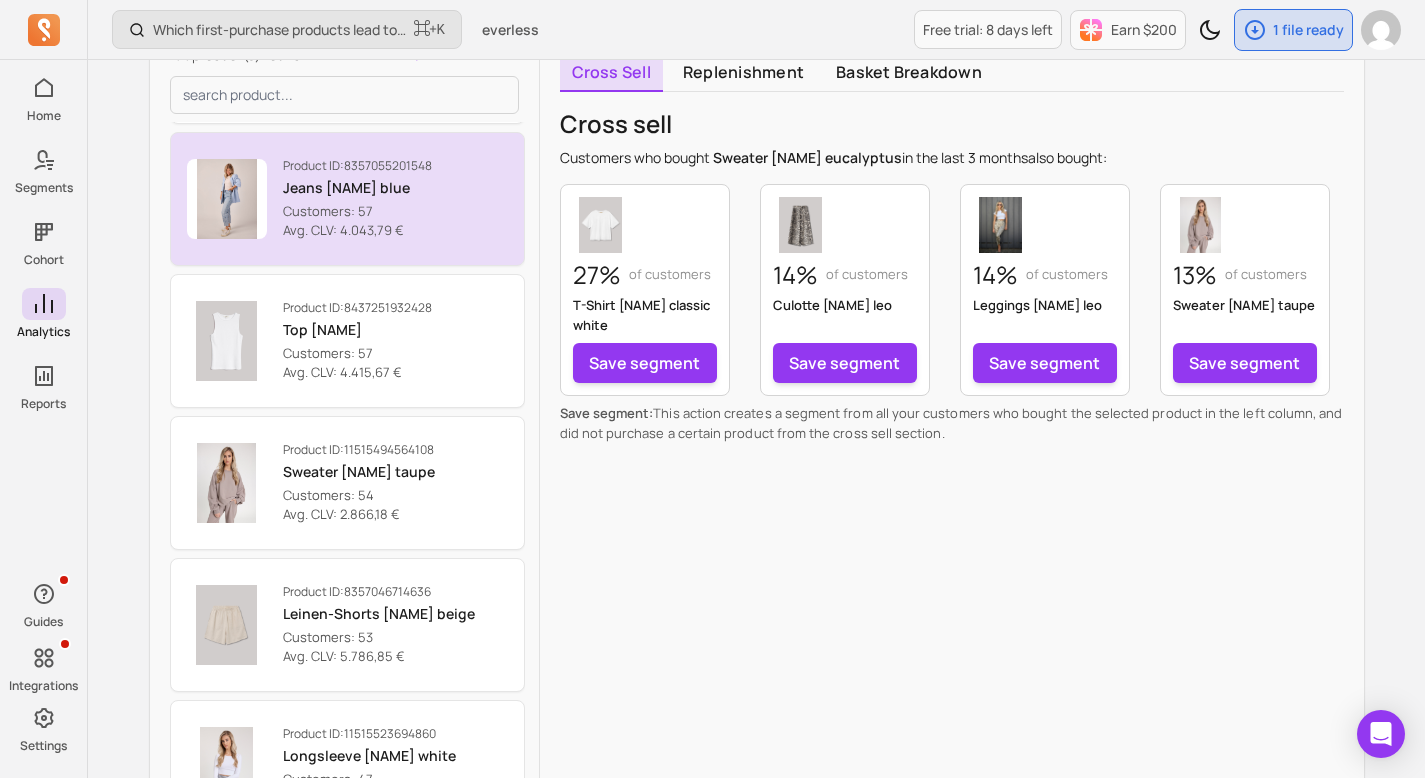 click on "Jeans [NAME] blue" at bounding box center (357, 188) 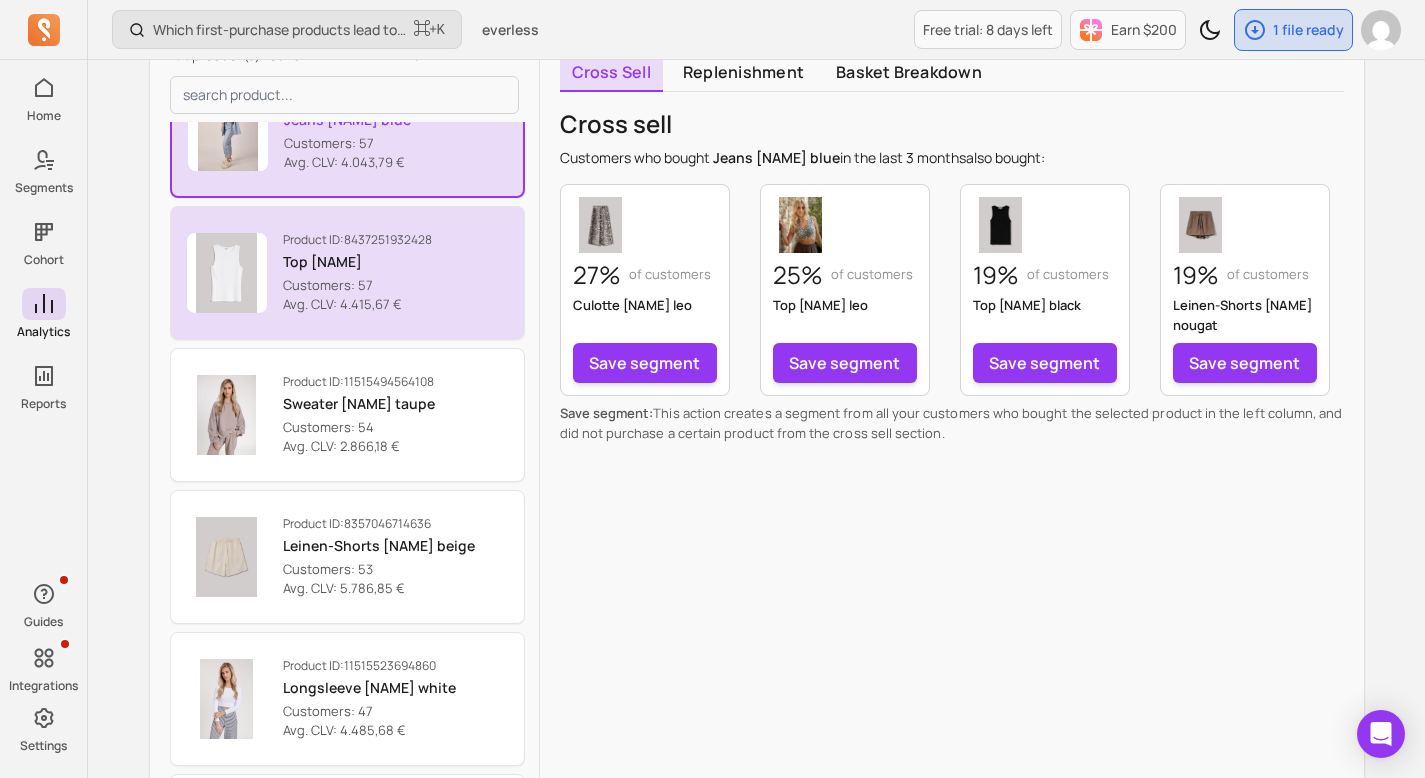 scroll, scrollTop: 4967, scrollLeft: 0, axis: vertical 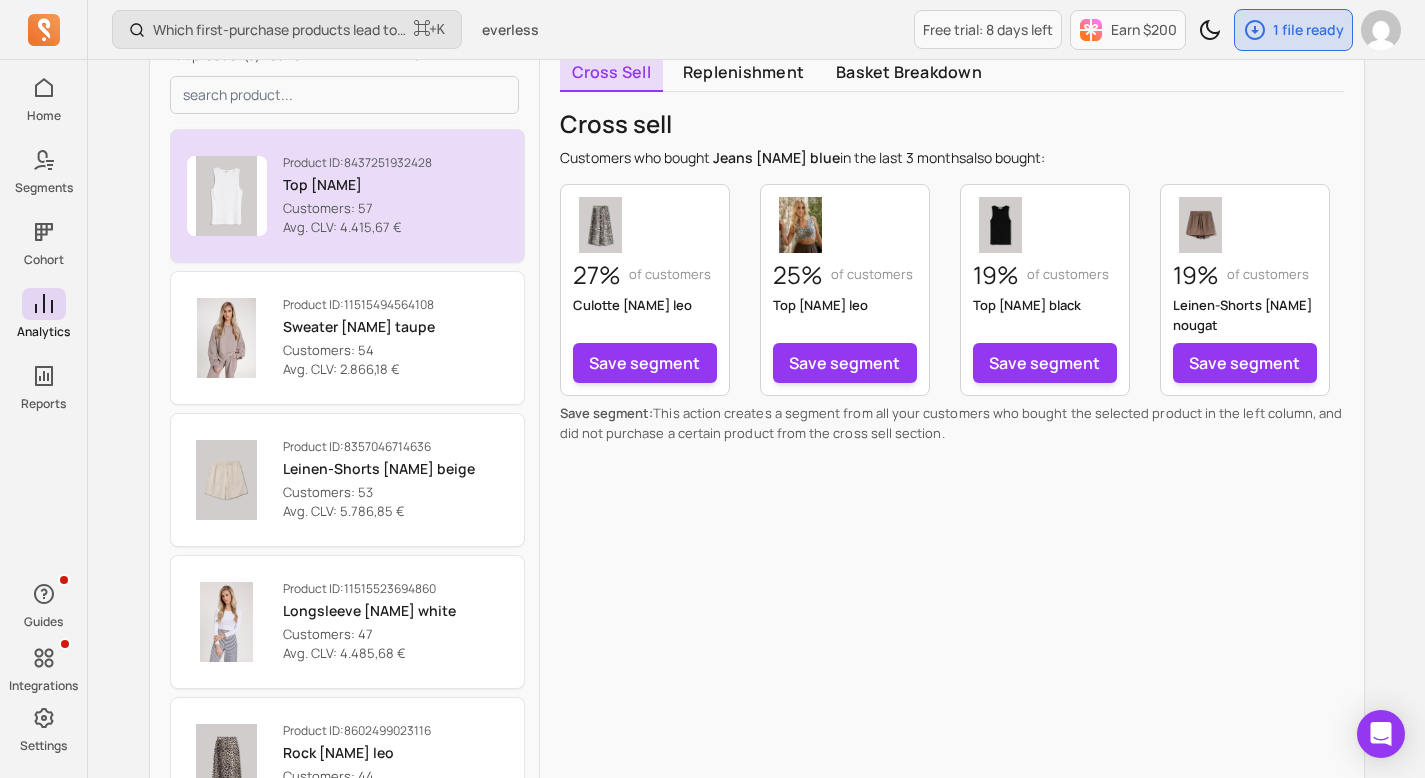 click on "Top [NAME]" at bounding box center (357, 185) 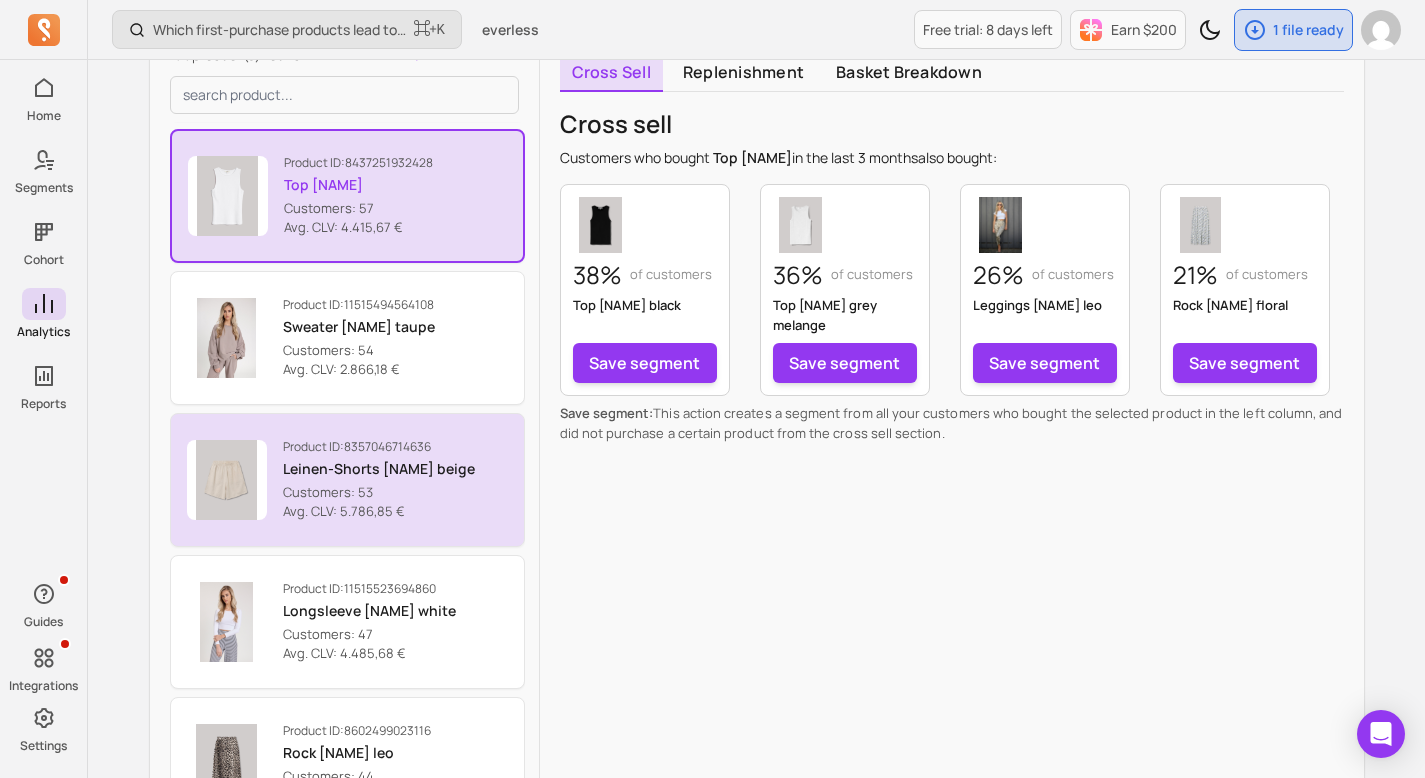 click on "Leinen-Shorts [NAME] beige" at bounding box center [379, 469] 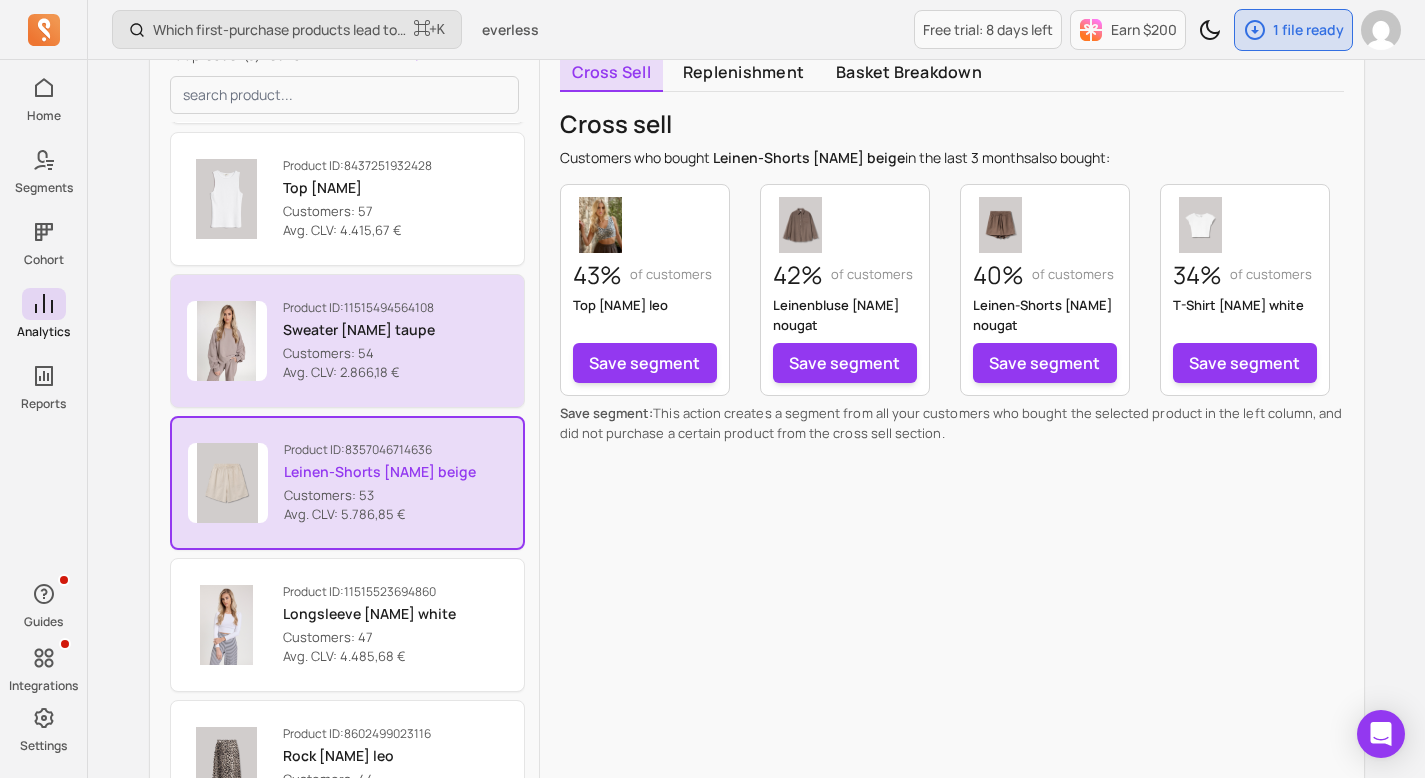 scroll, scrollTop: 4959, scrollLeft: 0, axis: vertical 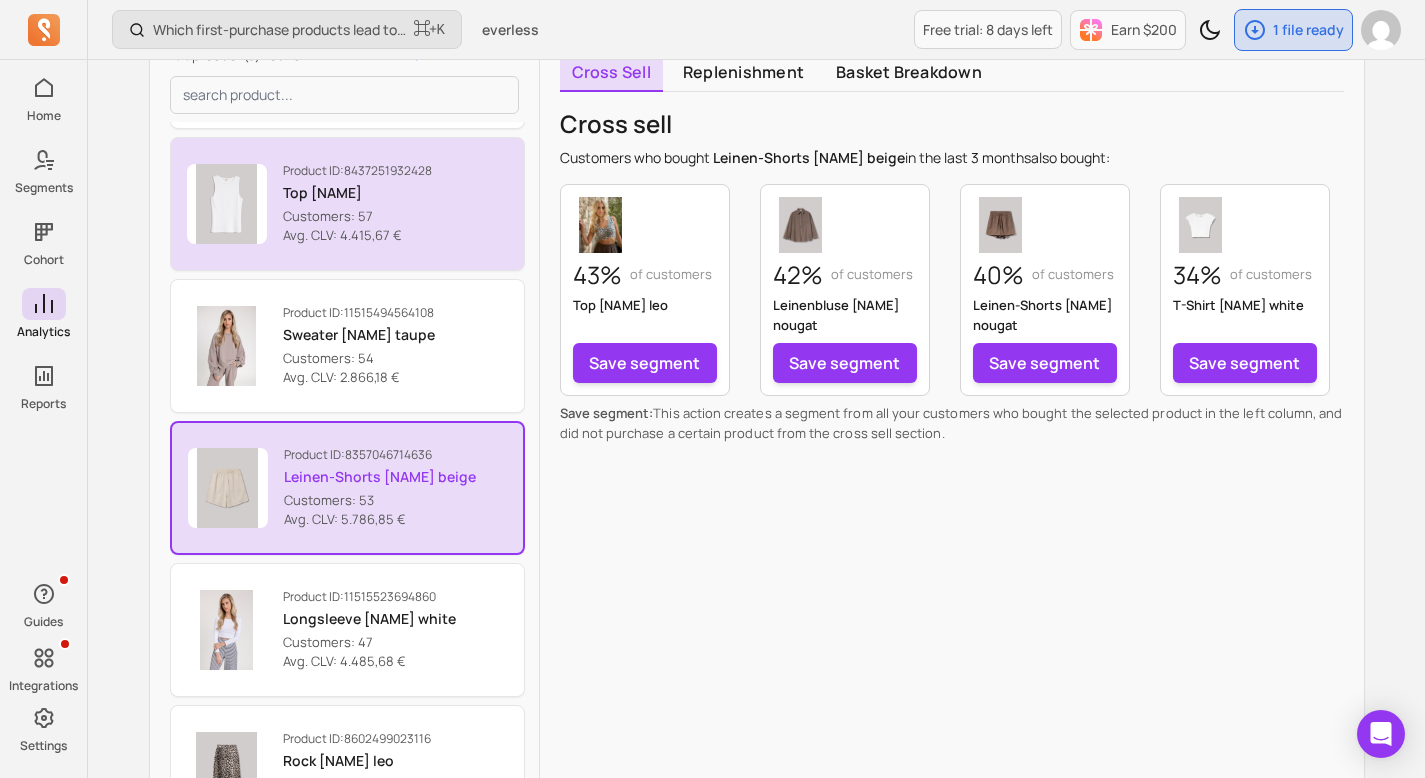 click on "Top [NAME]" at bounding box center [357, 193] 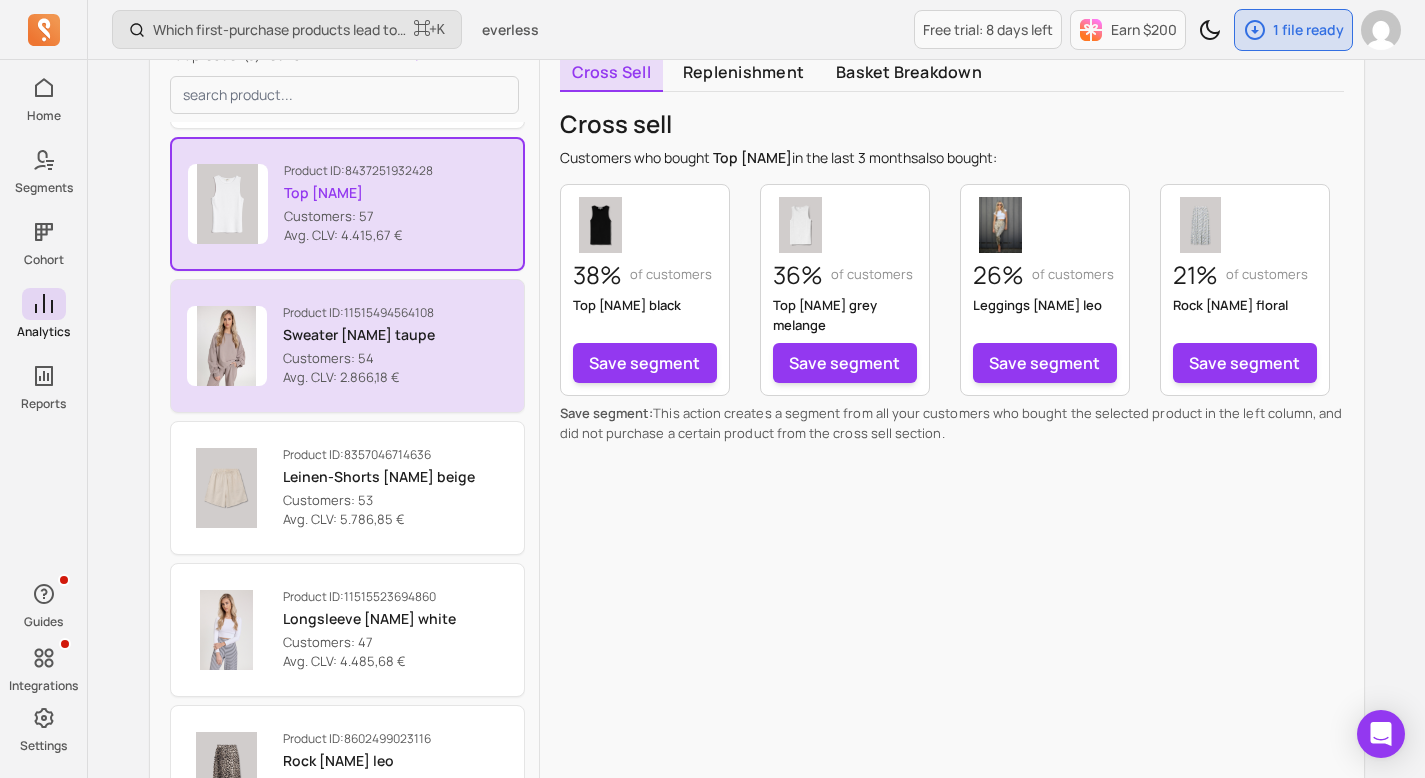 click on "Sweater [NAME] taupe" at bounding box center (359, 335) 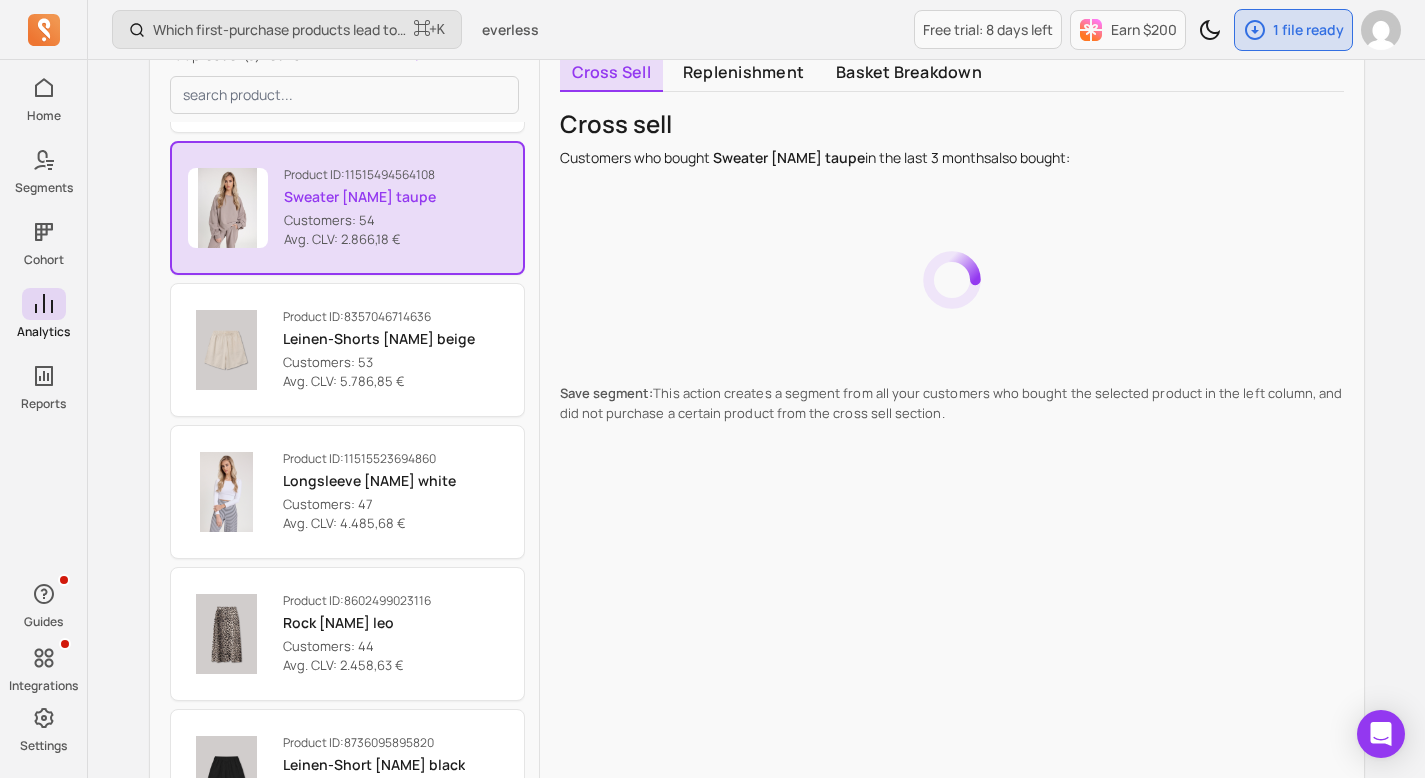 scroll, scrollTop: 5100, scrollLeft: 0, axis: vertical 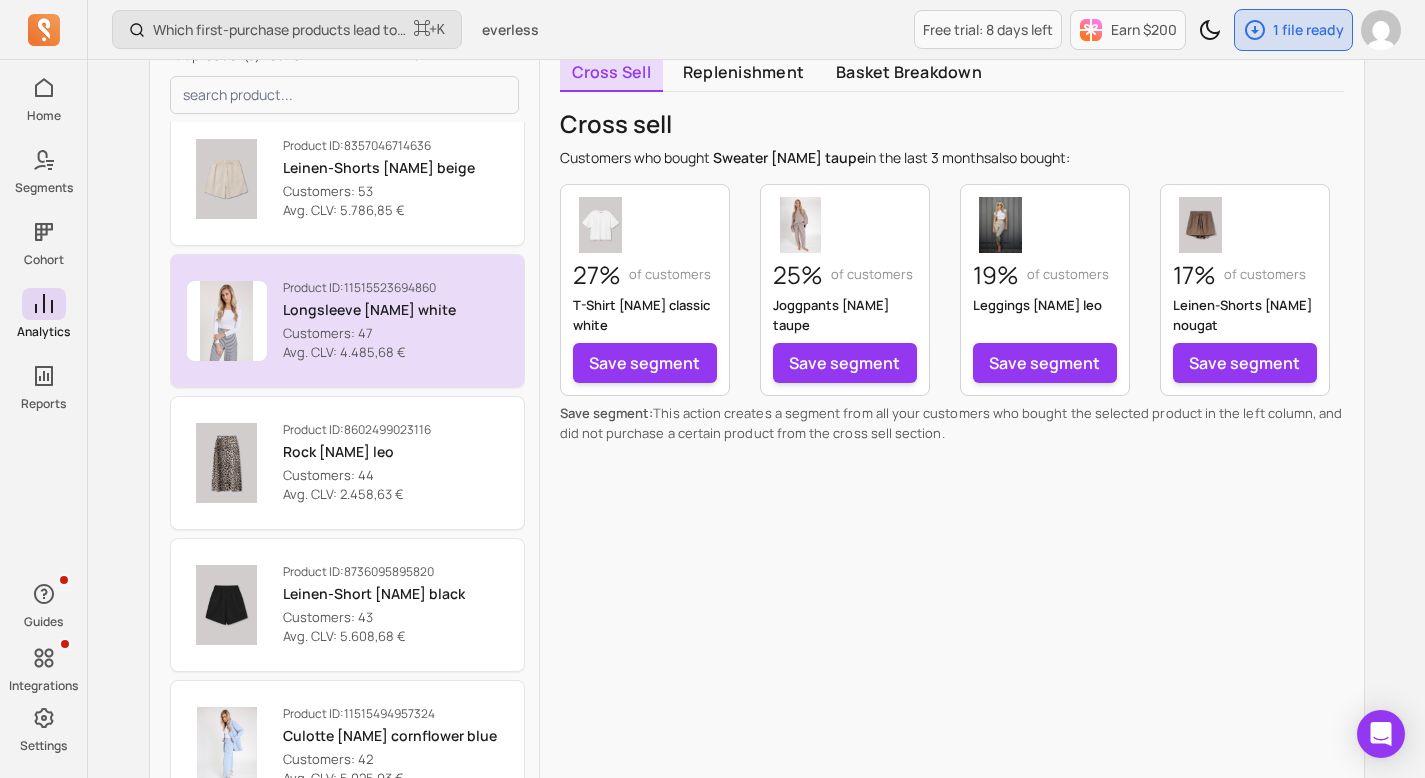 click on "Longsleeve [NAME] white" at bounding box center [369, 310] 